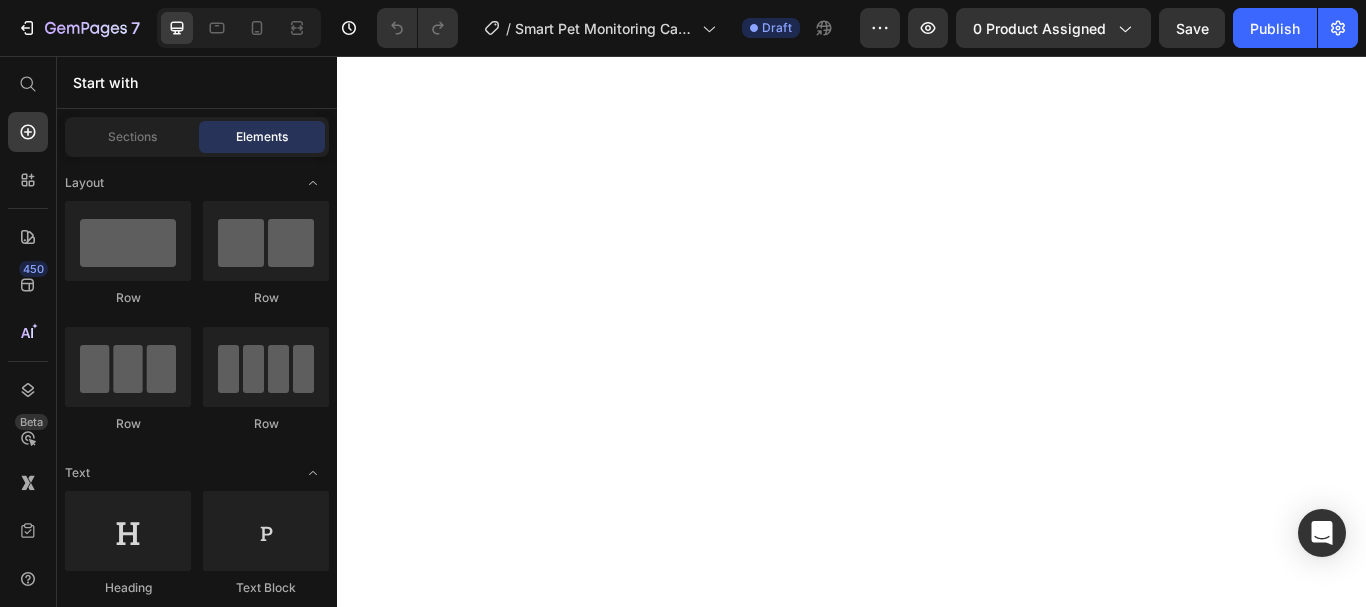 scroll, scrollTop: 0, scrollLeft: 0, axis: both 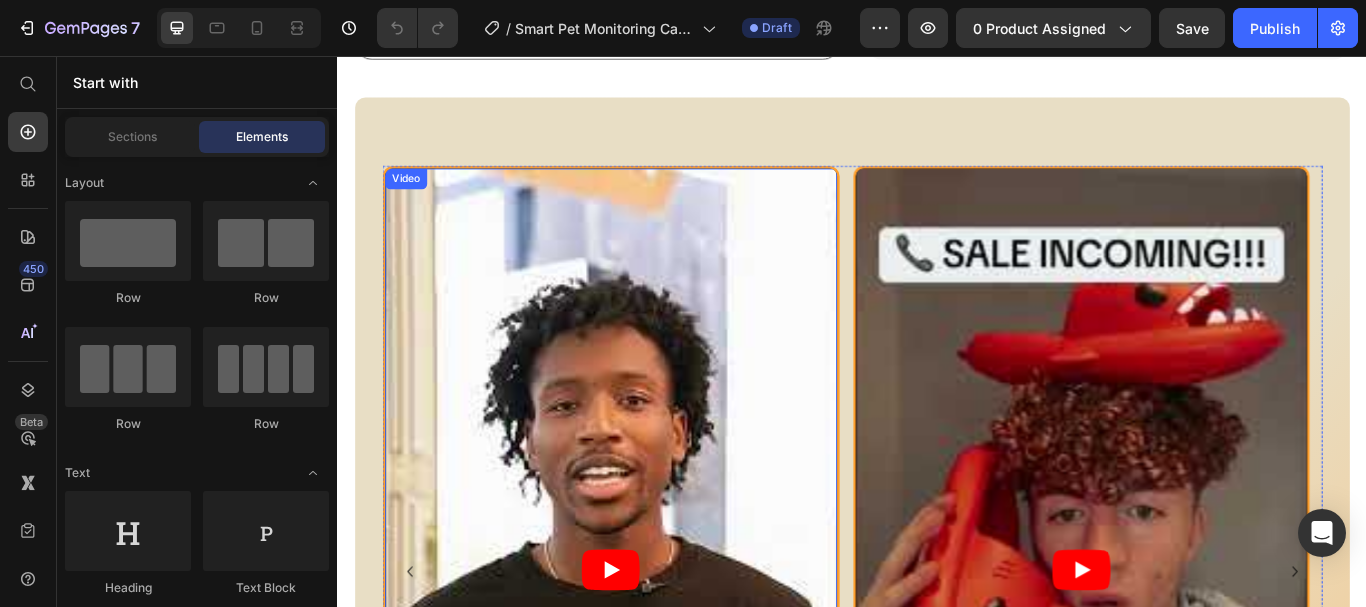 click at bounding box center (655, 656) 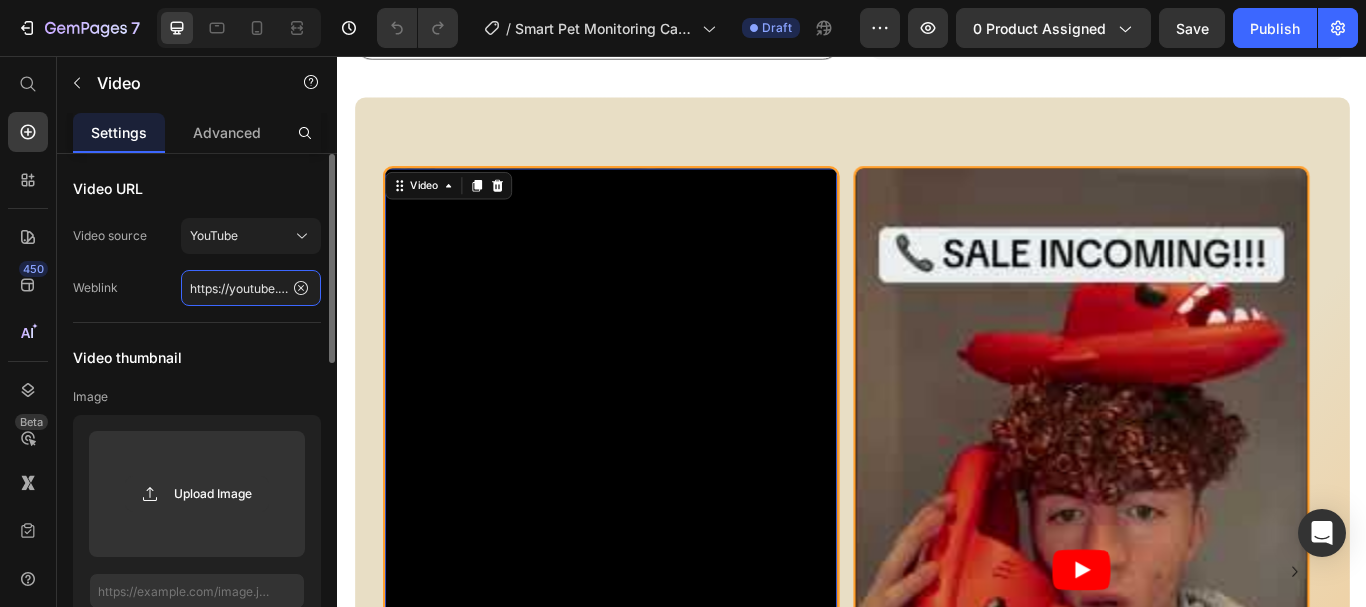 click on "https://youtube.com/shorts/[ID]?si=[ID]" 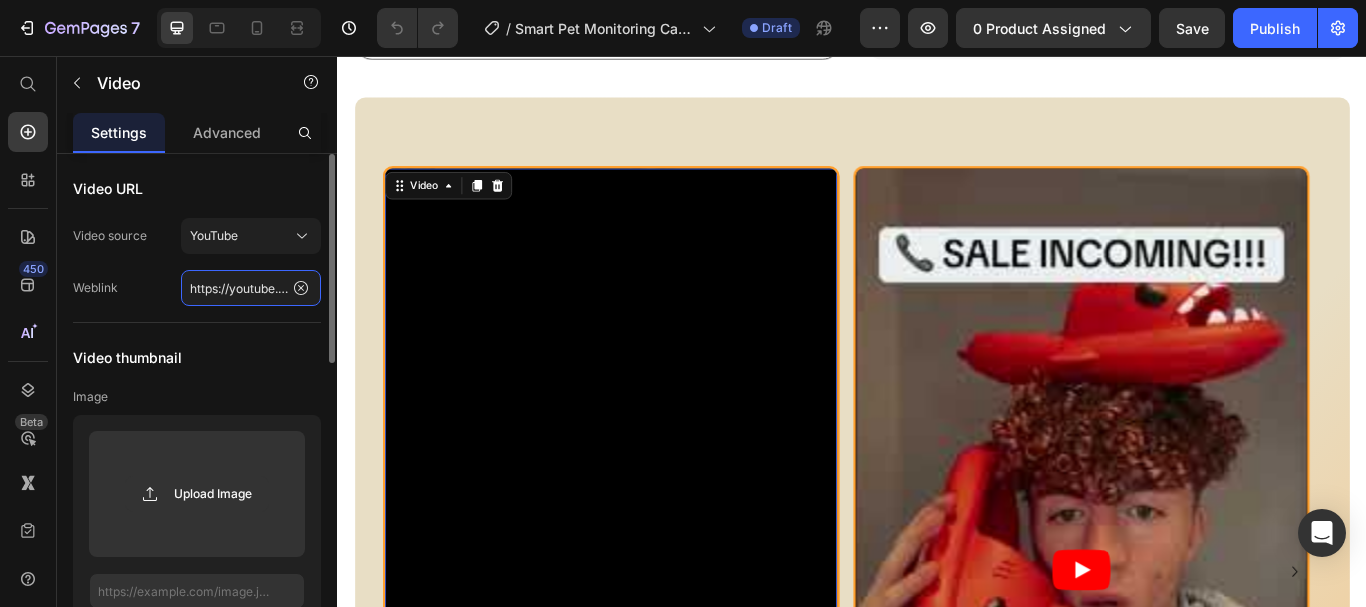 paste on "[ID]?si=[ID]" 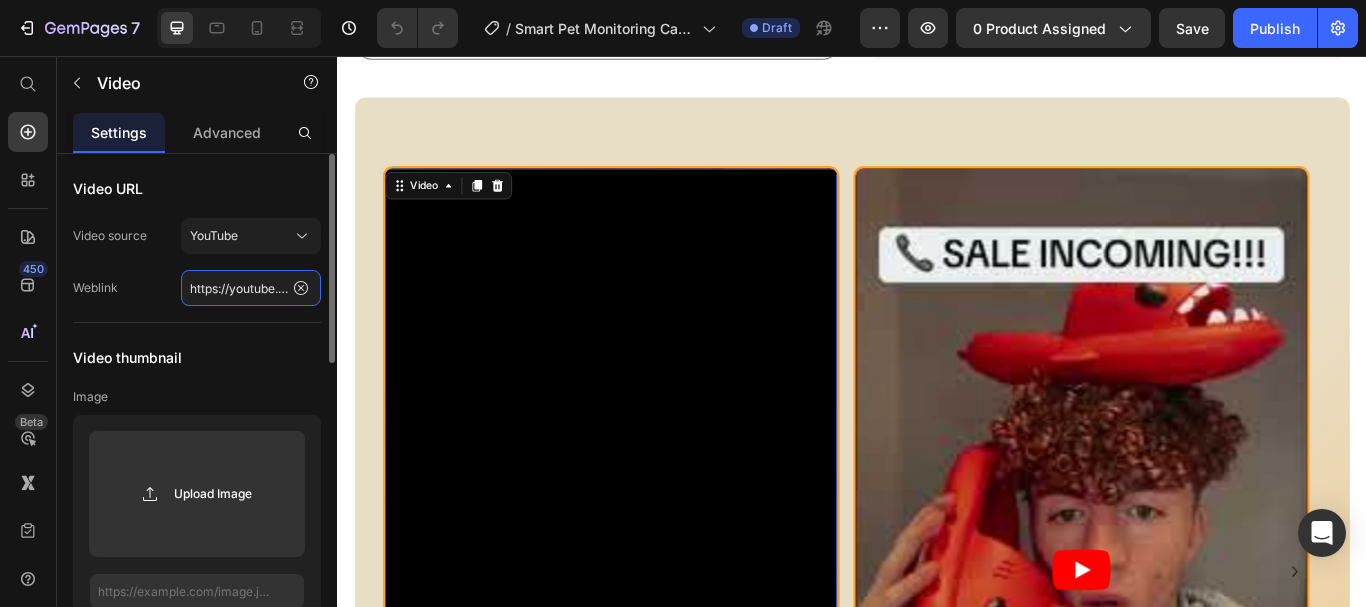 scroll, scrollTop: 0, scrollLeft: 275, axis: horizontal 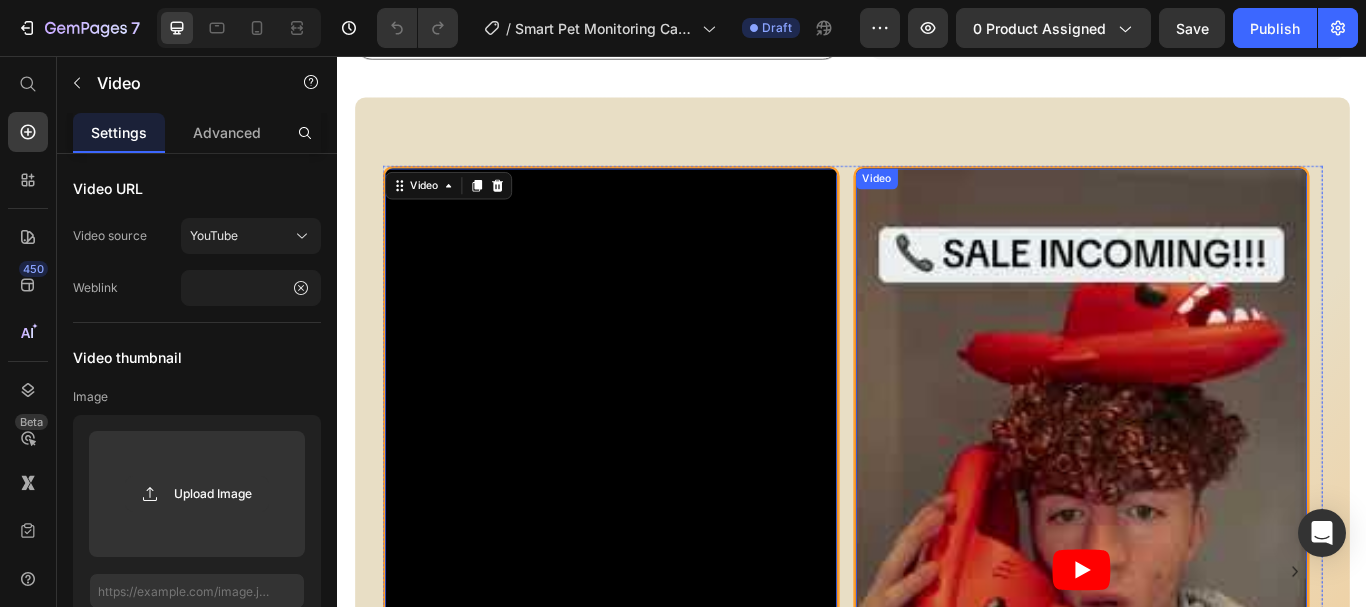 click at bounding box center (1204, 656) 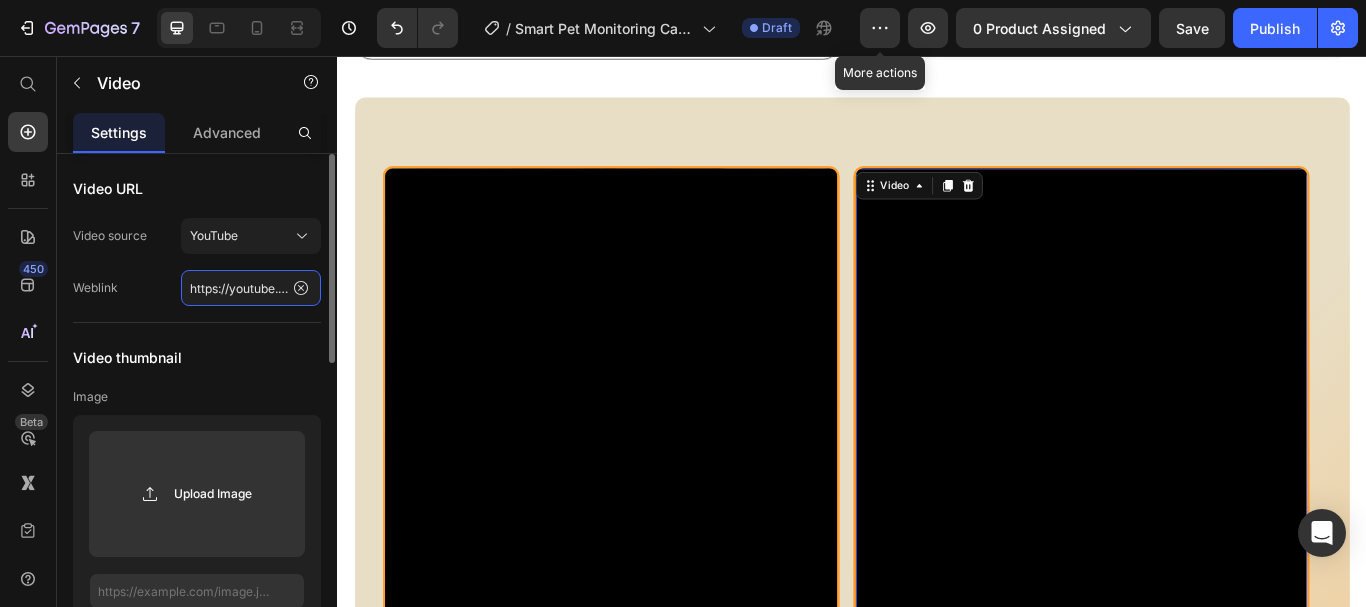 click on "https://youtube.com/shorts/[ID]?si=[ID]" 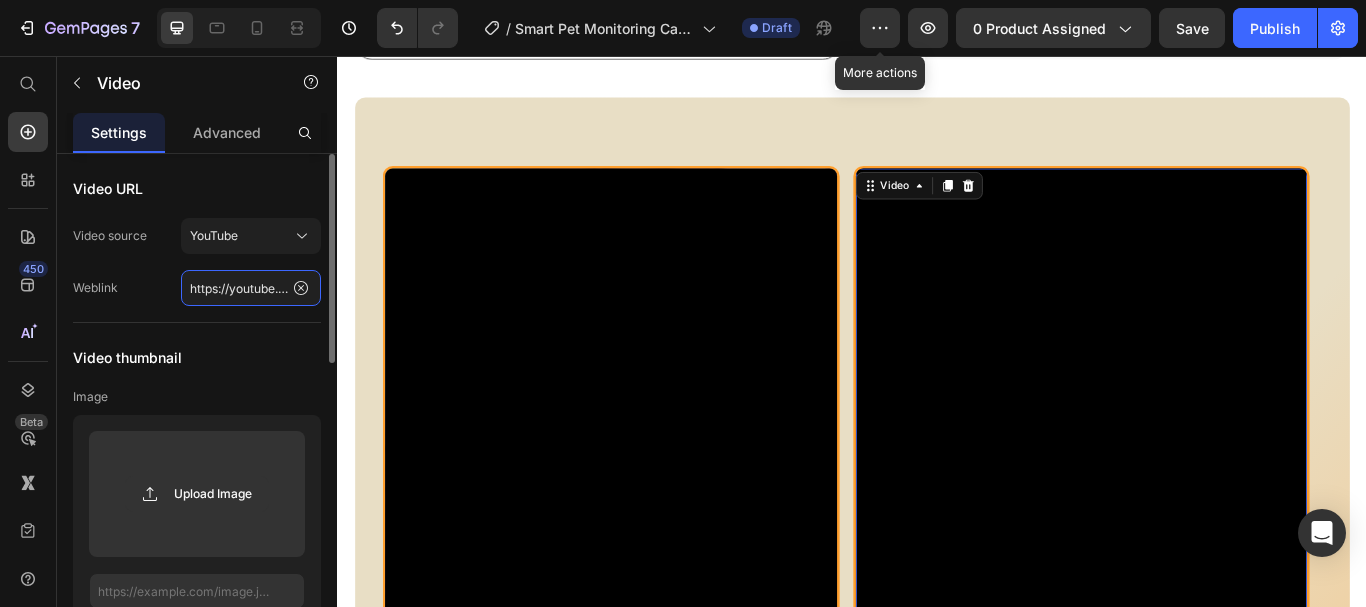 scroll, scrollTop: 0, scrollLeft: 282, axis: horizontal 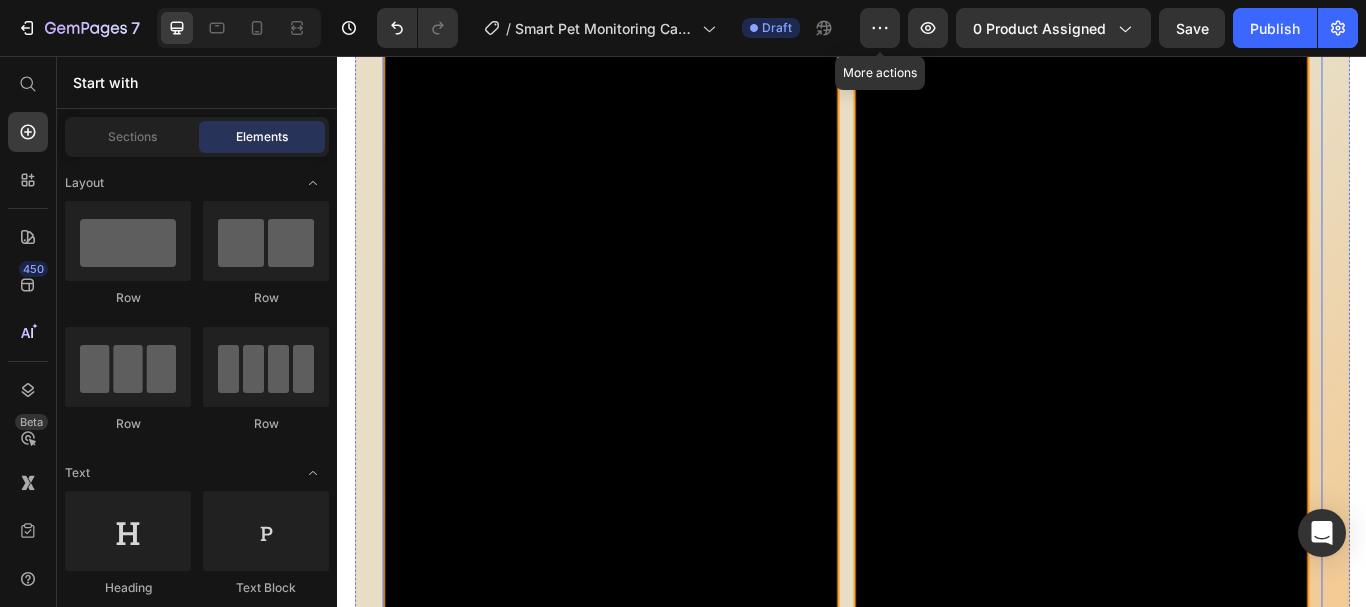 click on "Video Video Video" at bounding box center [937, 369] 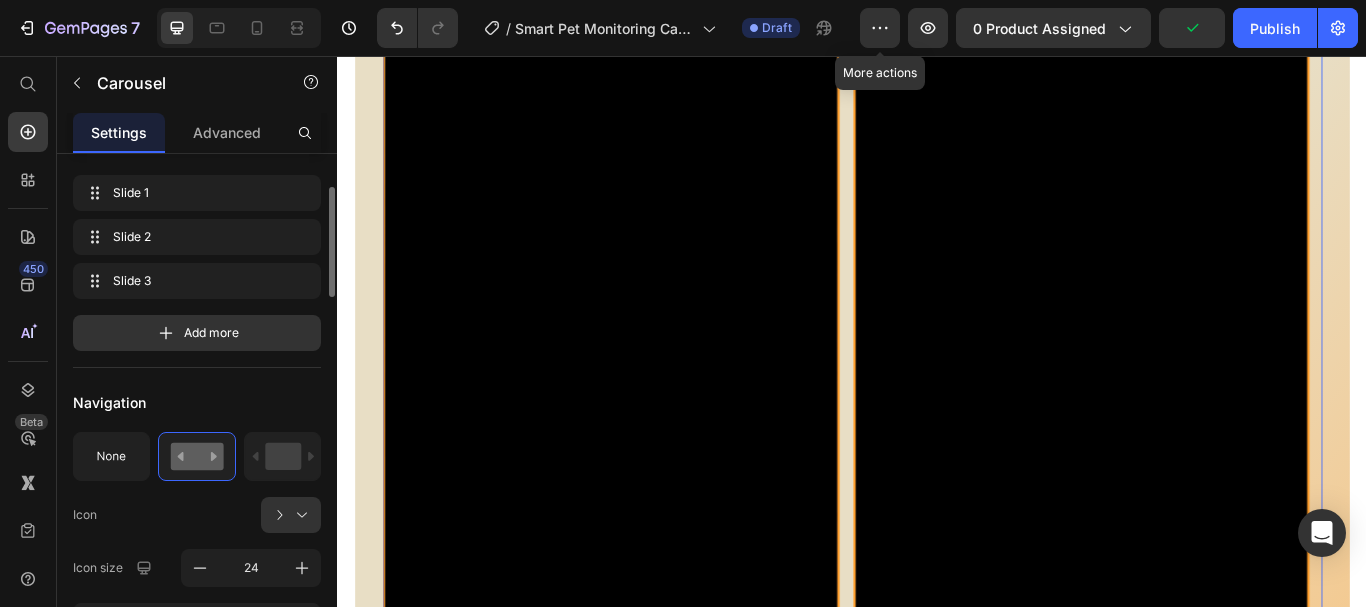 scroll, scrollTop: 307, scrollLeft: 0, axis: vertical 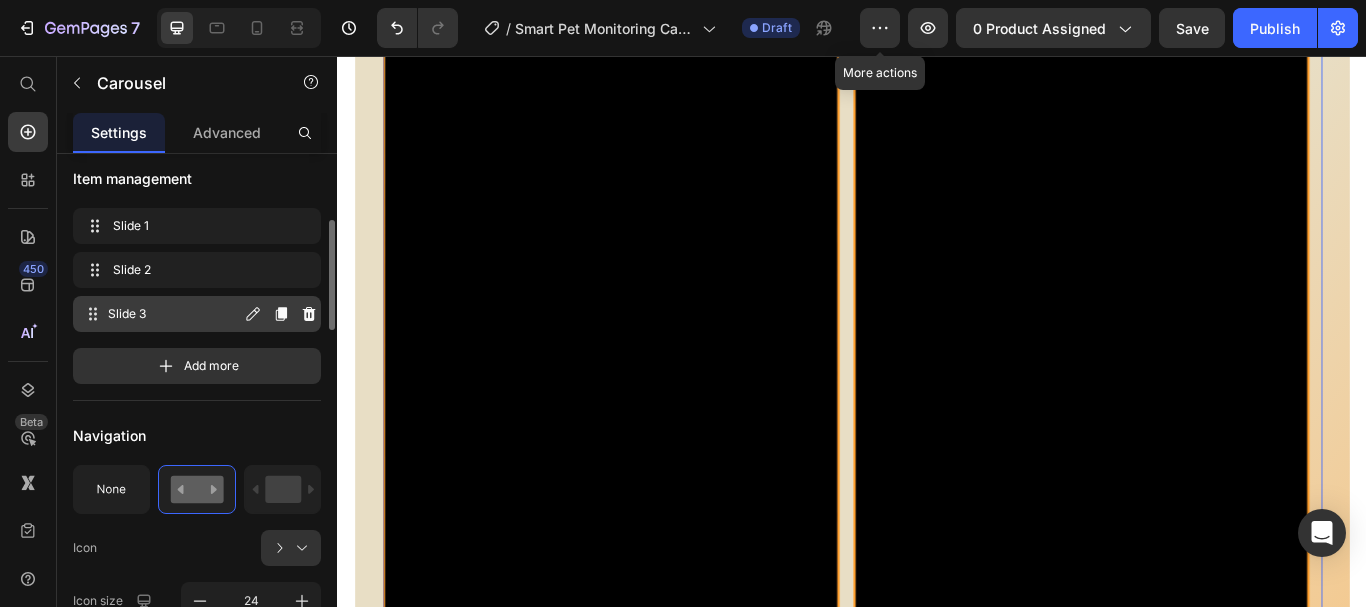 click 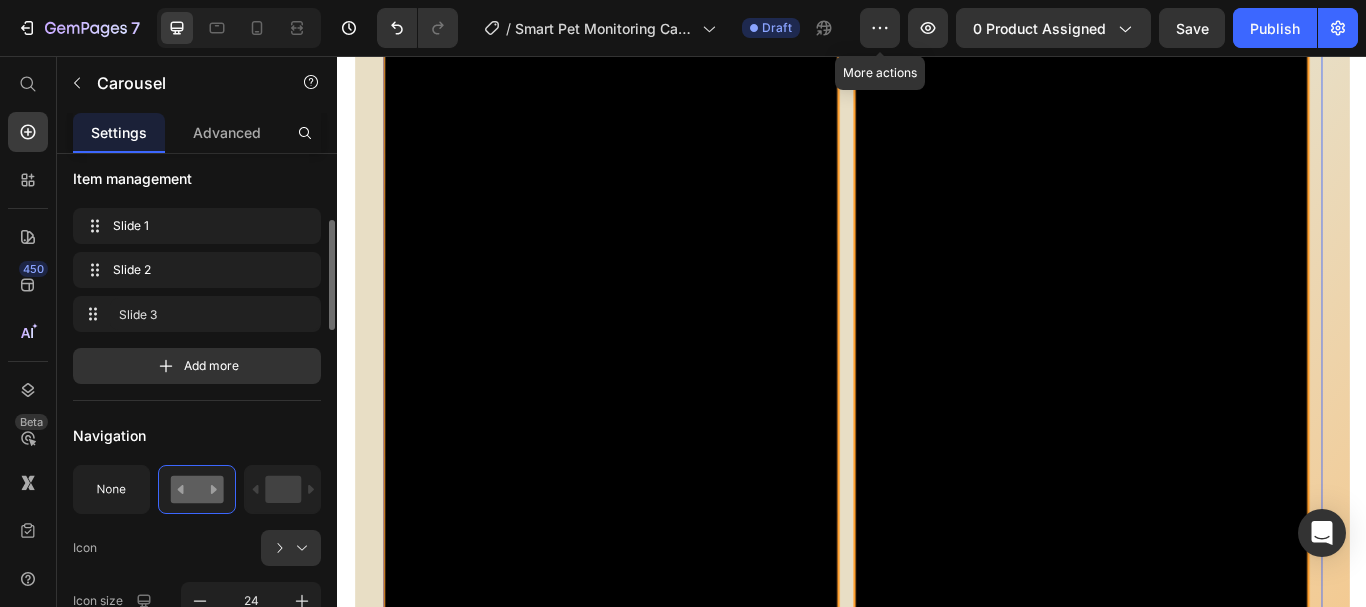 click on "Slide 1 Slide 1 Slide 2 Slide 2 Slide 3 Slide 3 Add more" 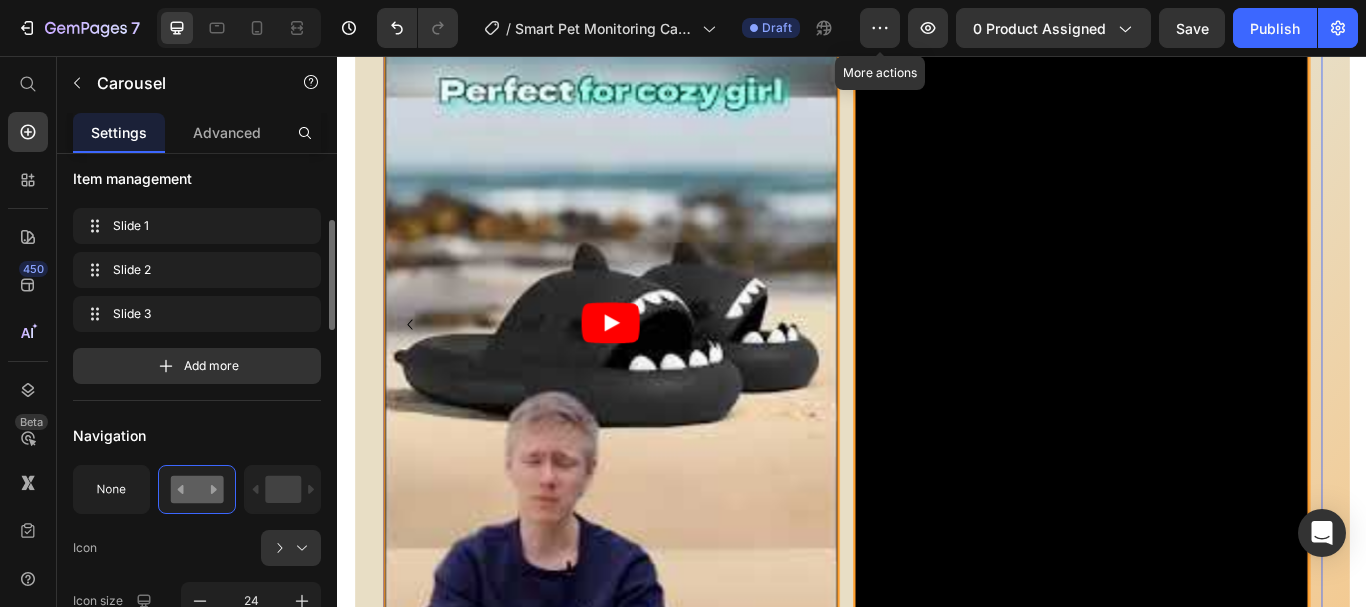 click on "Slide 1 Slide 1 Slide 2 Slide 2 Slide 3 Slide 3 Add more" 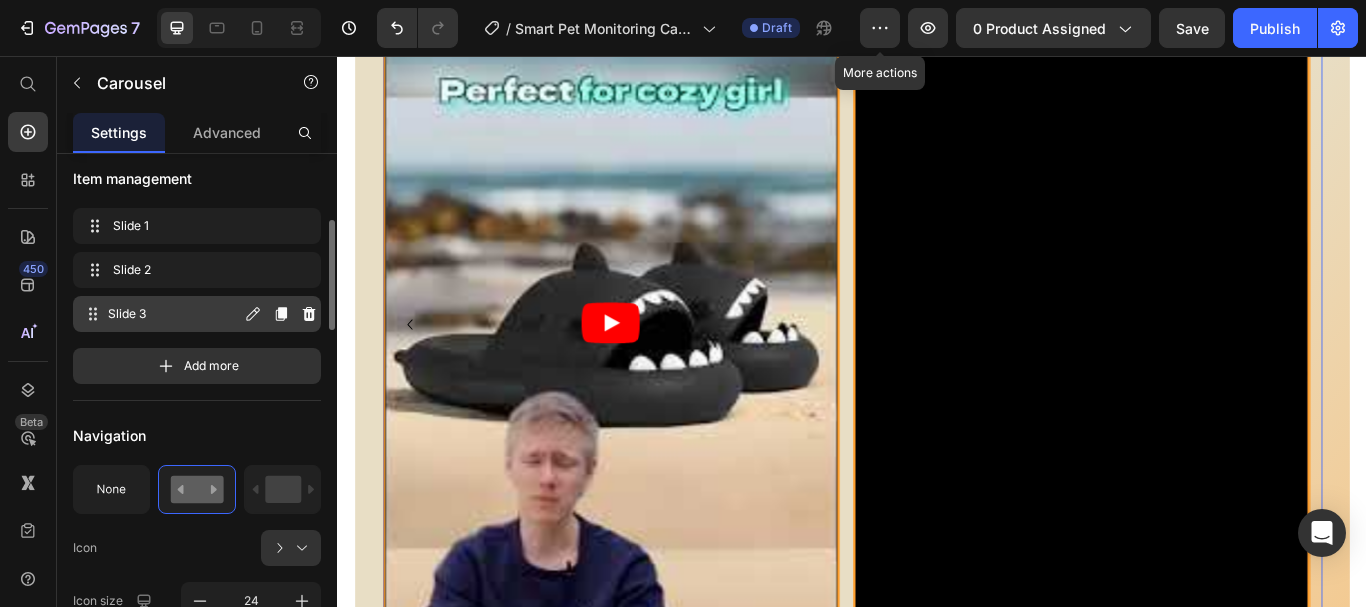 click on "Slide 3" at bounding box center (174, 314) 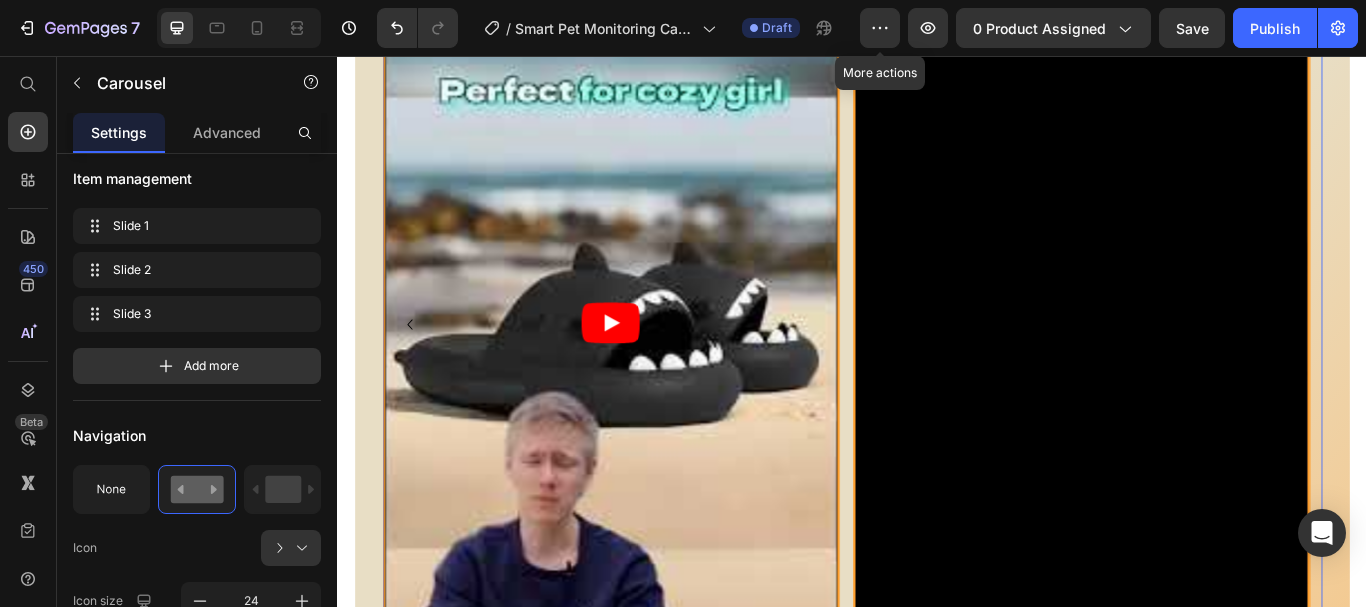 click at bounding box center [655, 367] 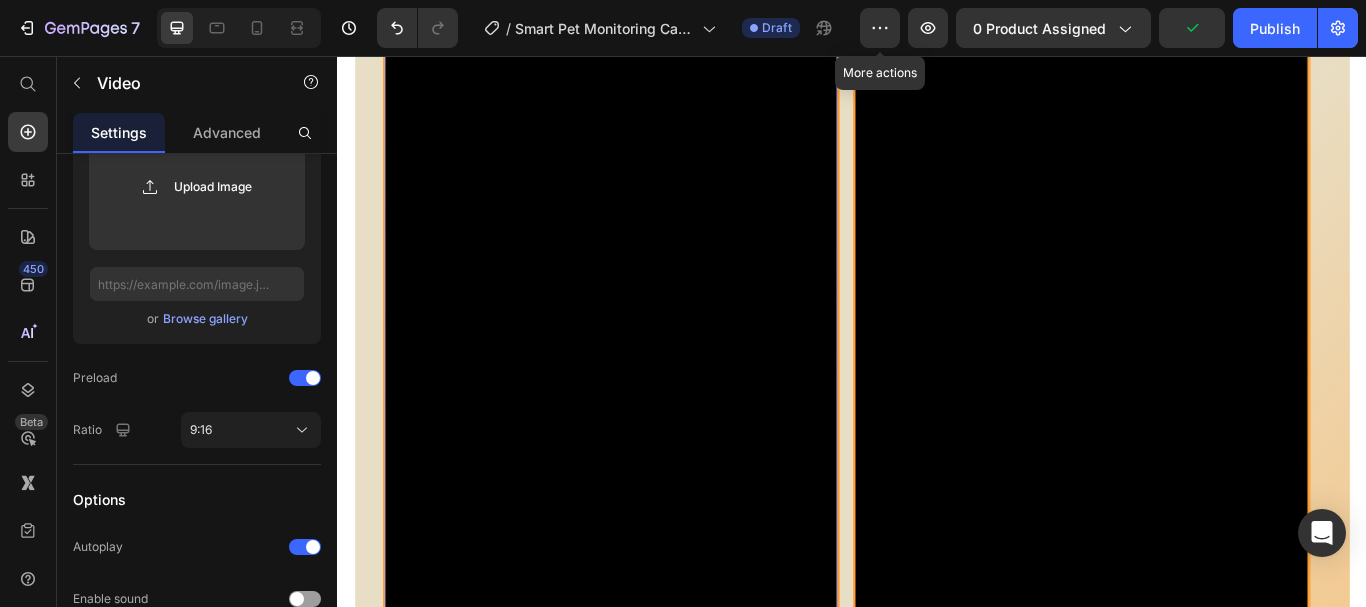 scroll, scrollTop: 0, scrollLeft: 0, axis: both 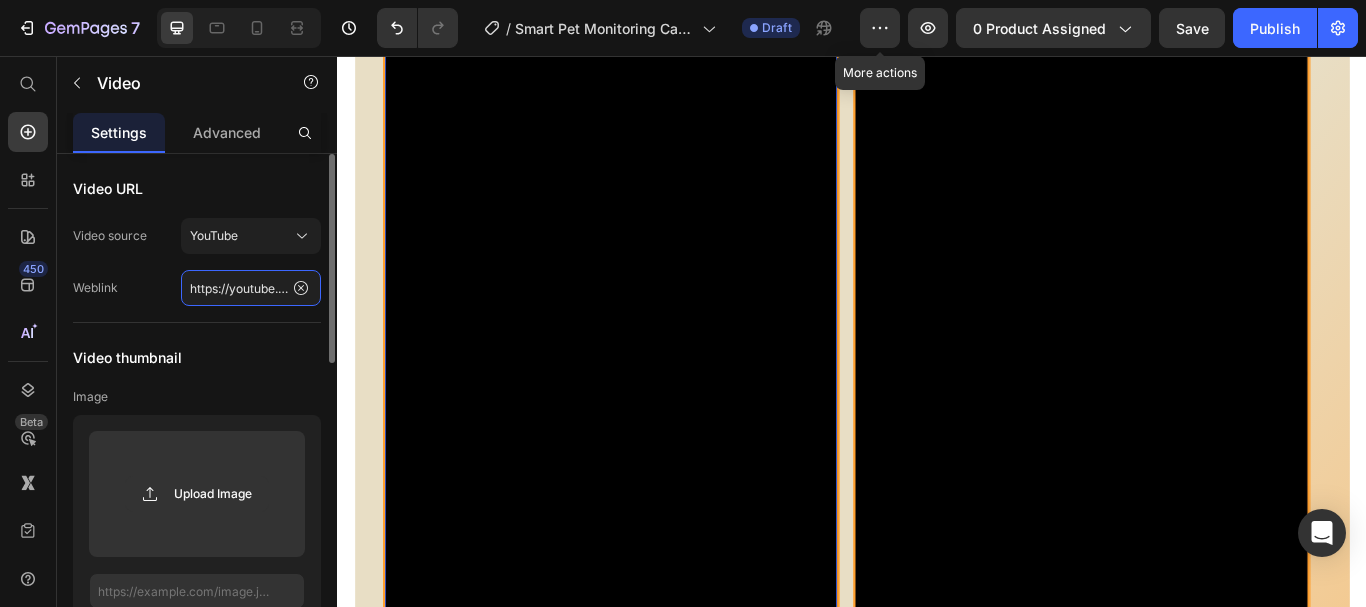 click on "https://youtube.com/shorts/[ID]?si=[ID]" 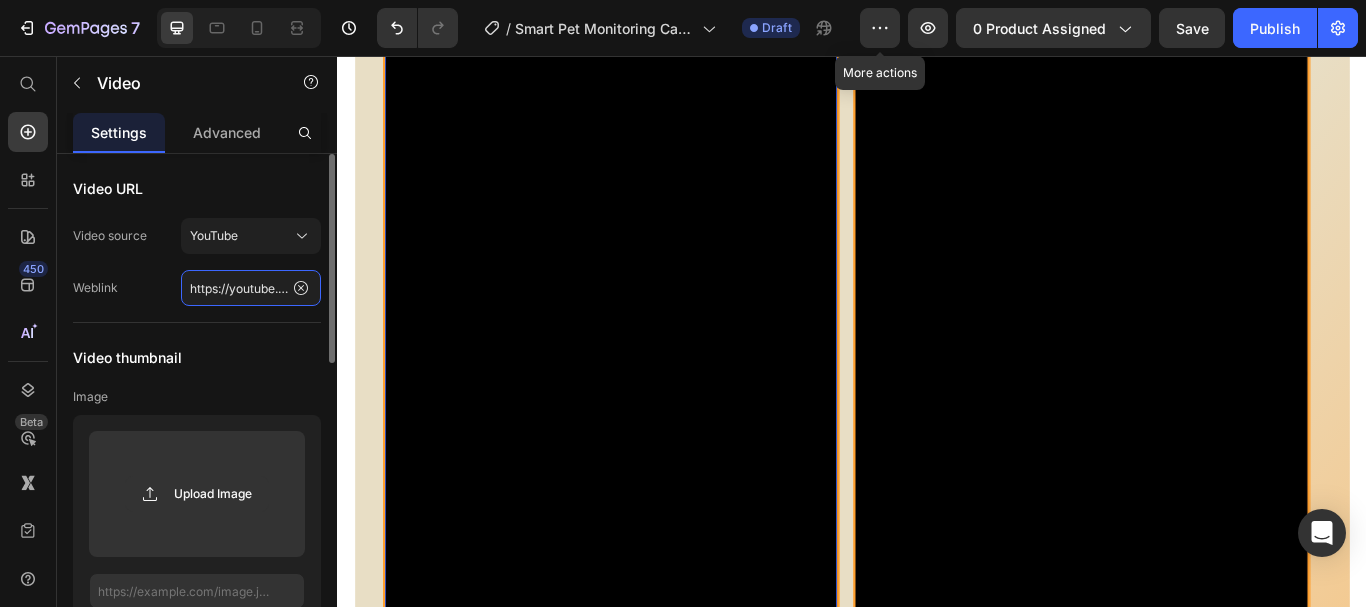 paste on "[ID]?si=[ID]" 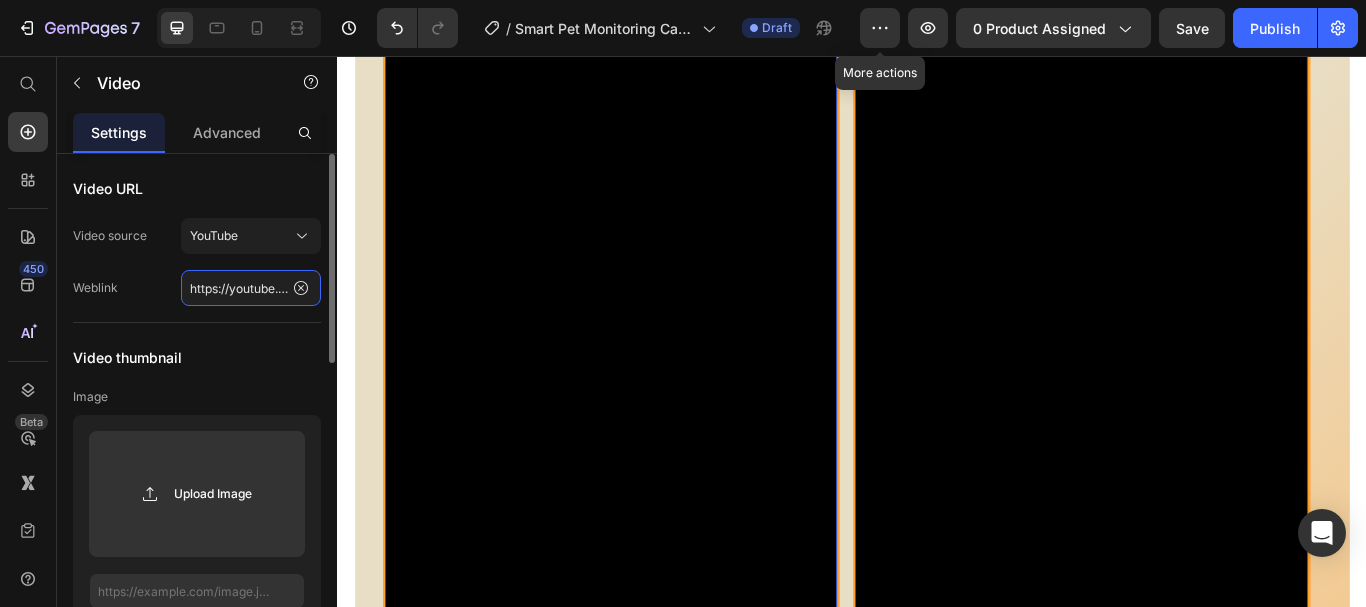 scroll, scrollTop: 0, scrollLeft: 273, axis: horizontal 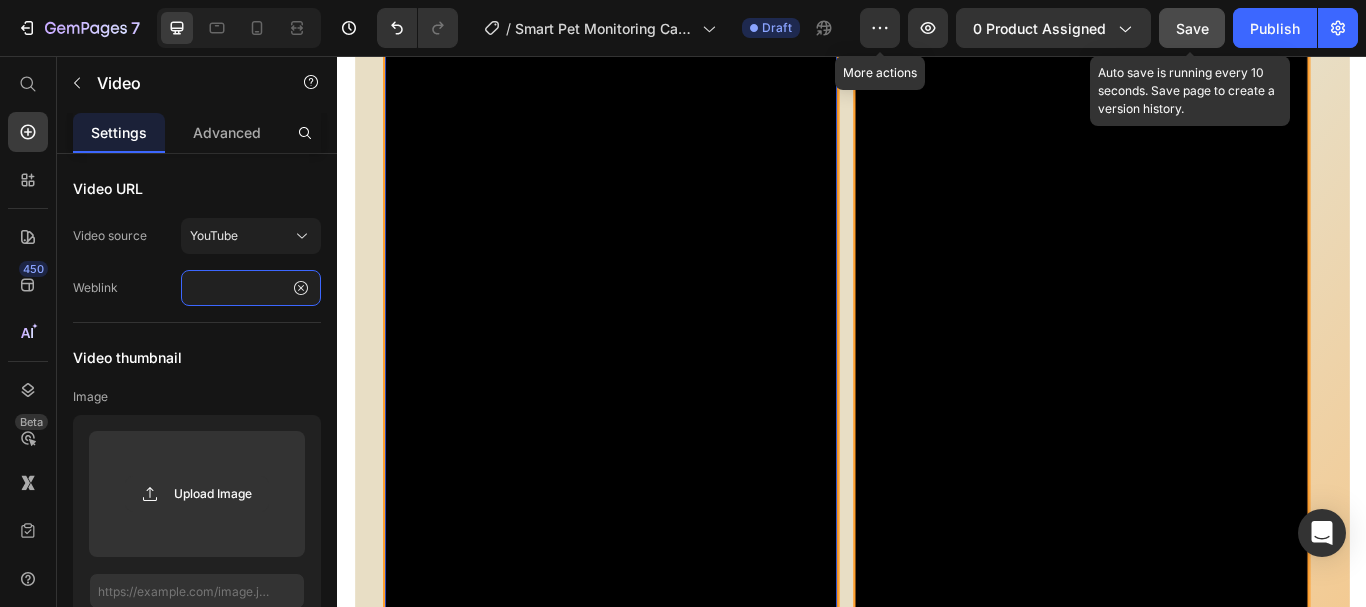 type on "https://youtube.com/shorts/[ID]?si=[ID]" 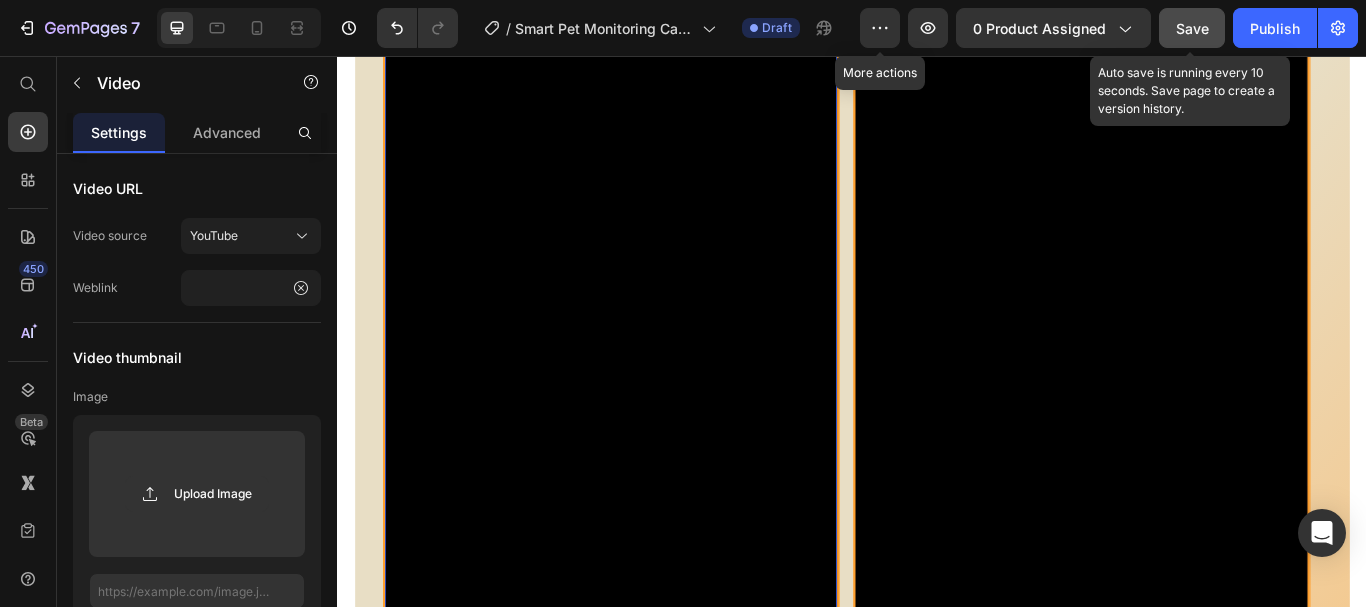 click on "Save" 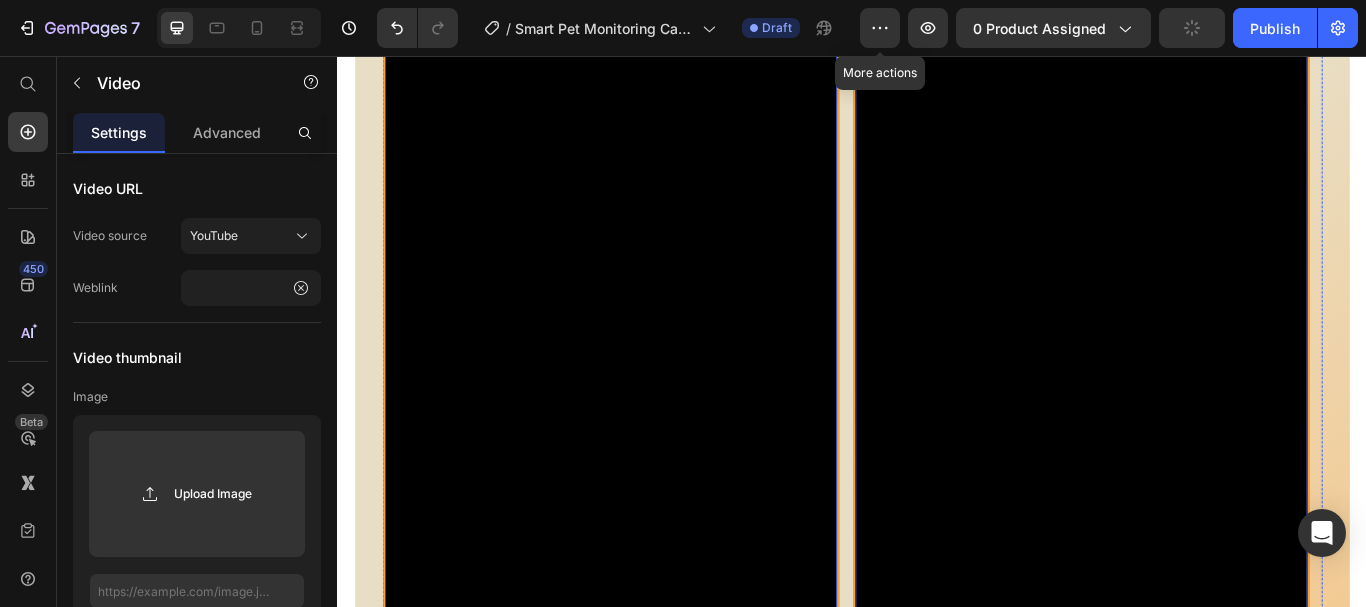 scroll, scrollTop: 0, scrollLeft: 0, axis: both 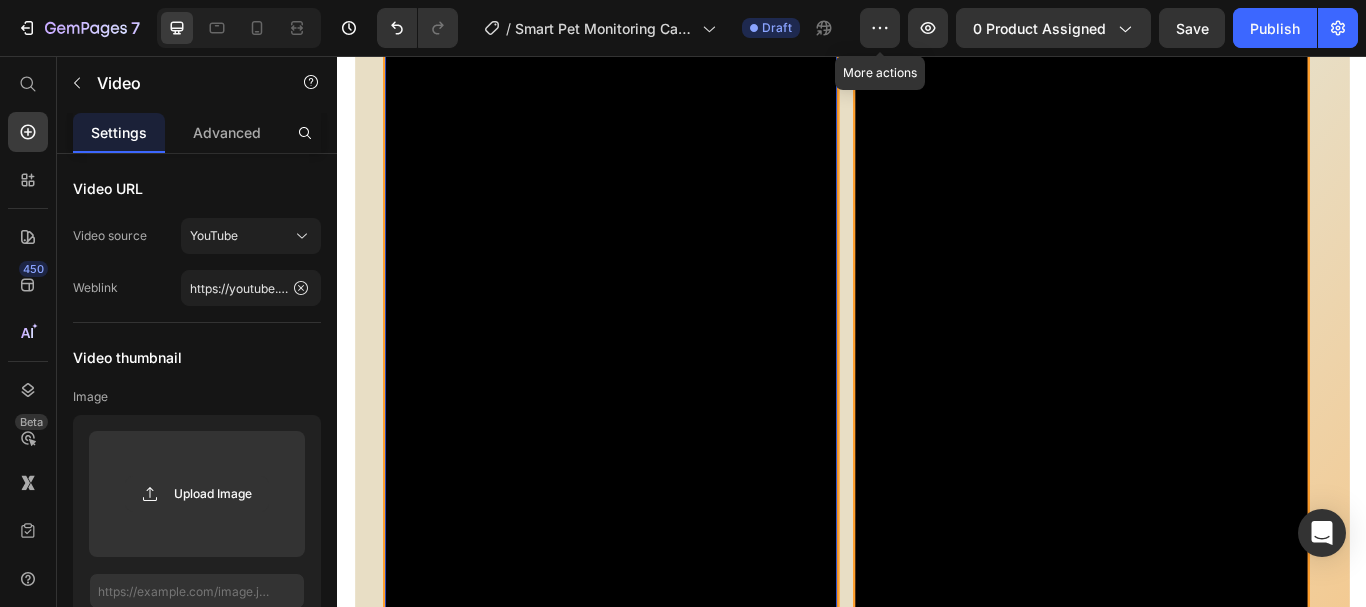 click on "Video Video Video 0" at bounding box center (937, 369) 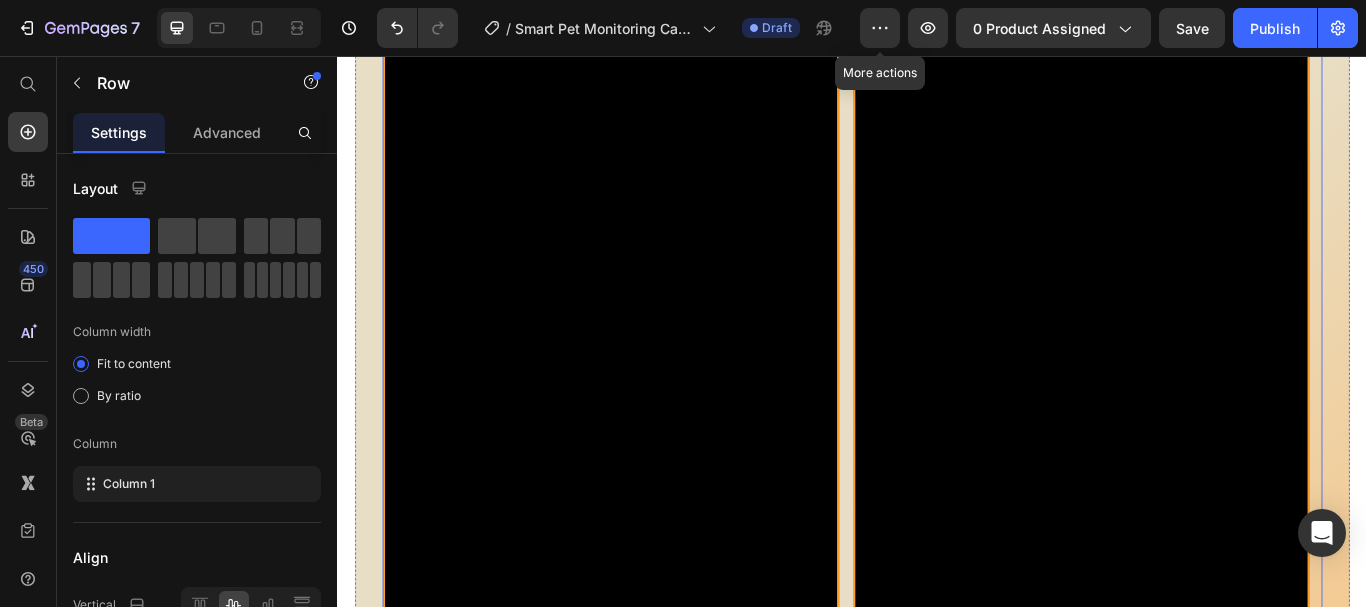 click on "Video Video Video" at bounding box center [937, 369] 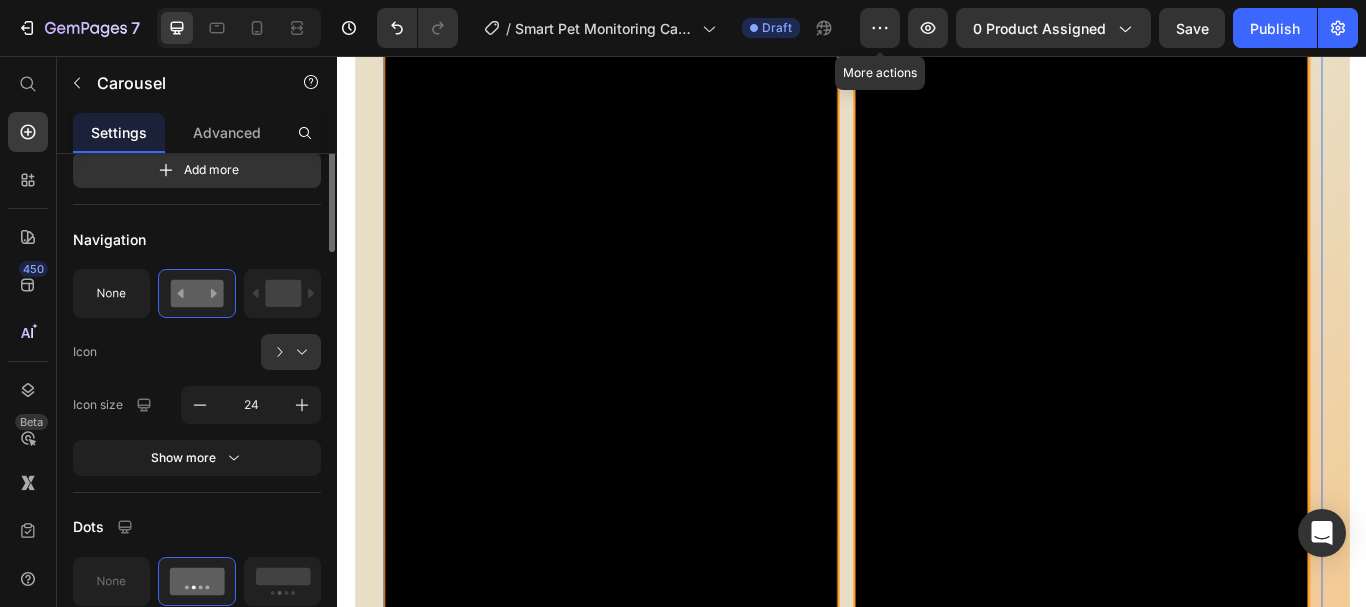 scroll, scrollTop: 404, scrollLeft: 0, axis: vertical 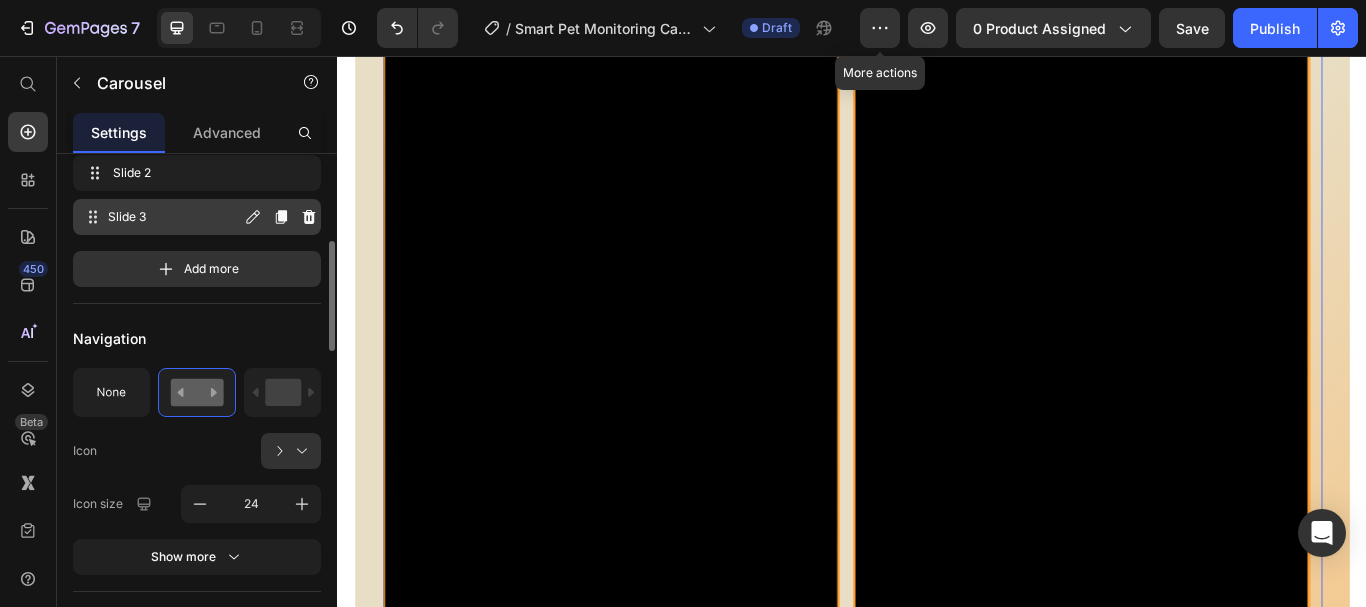 click on "Slide 3" at bounding box center (174, 217) 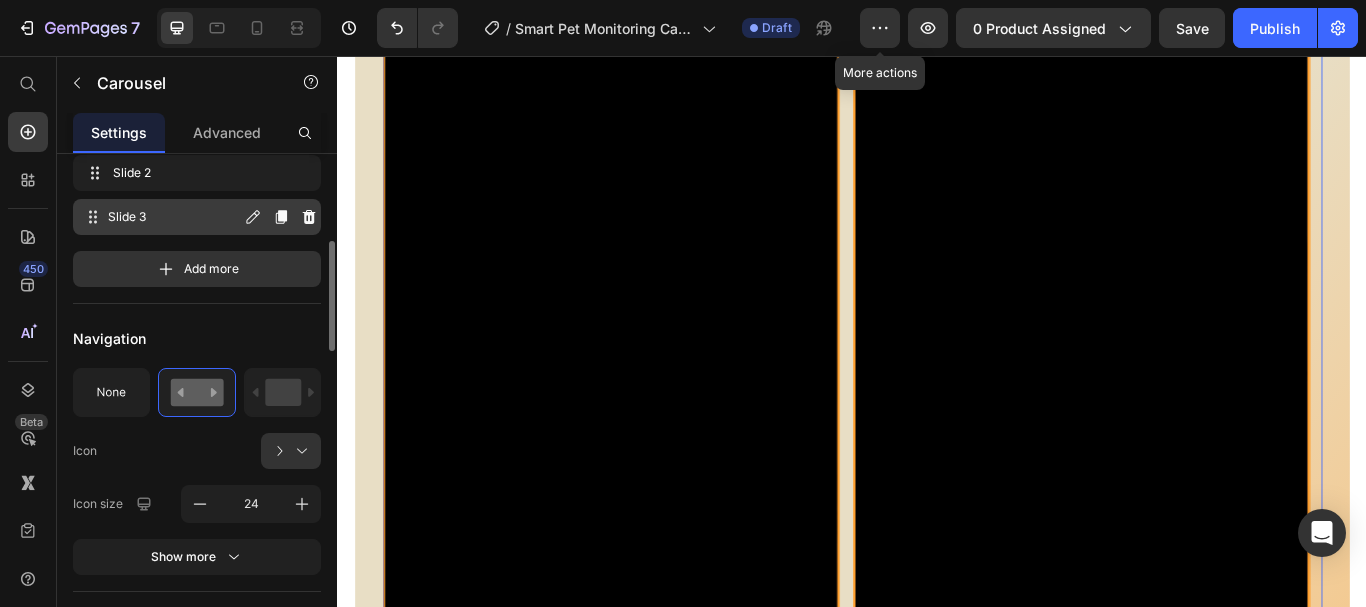 click on "Slide 3" at bounding box center [174, 217] 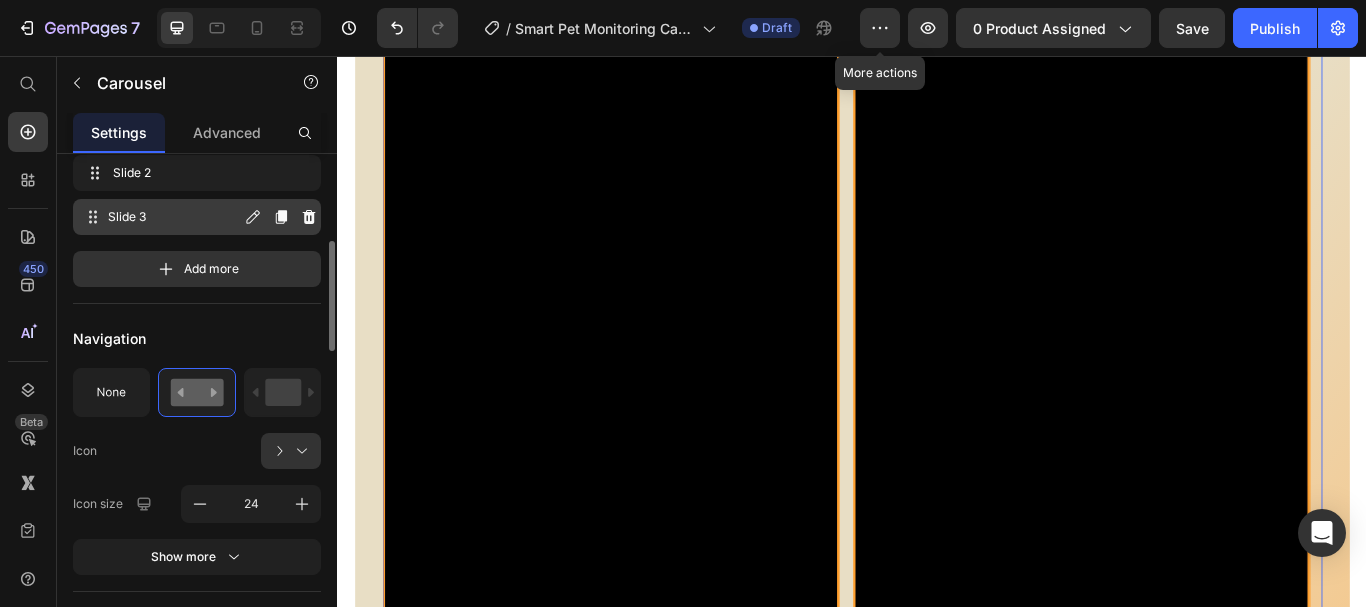 click on "Slide 3" at bounding box center (174, 217) 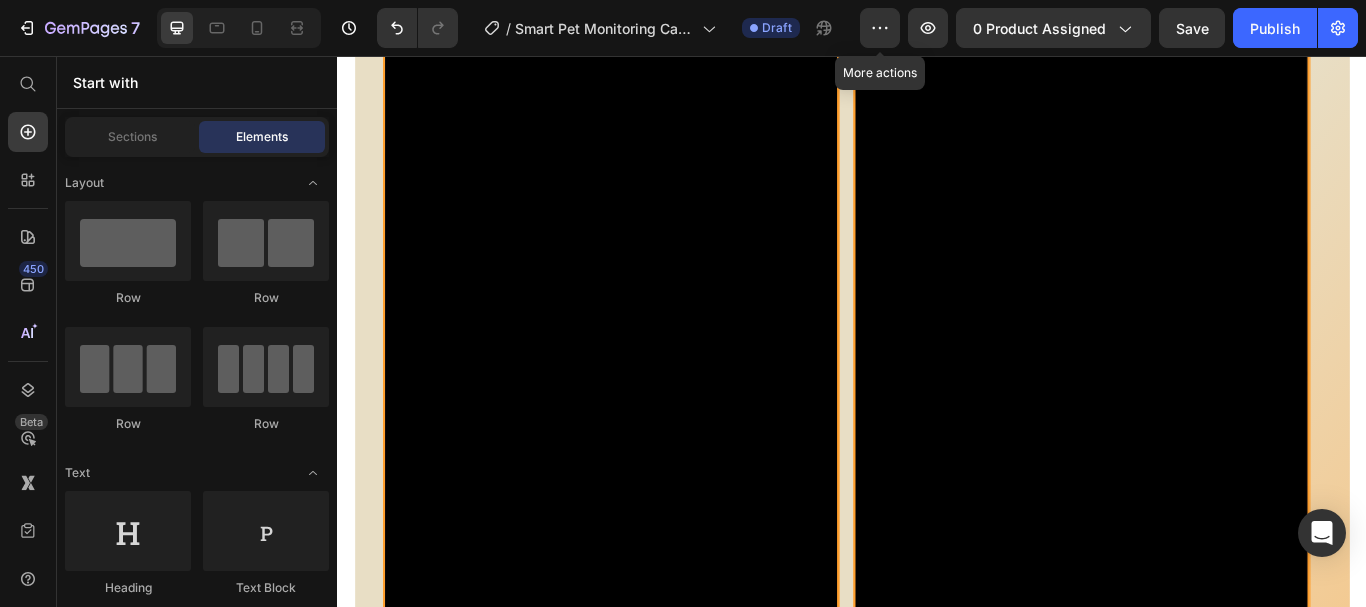 scroll, scrollTop: 967, scrollLeft: 0, axis: vertical 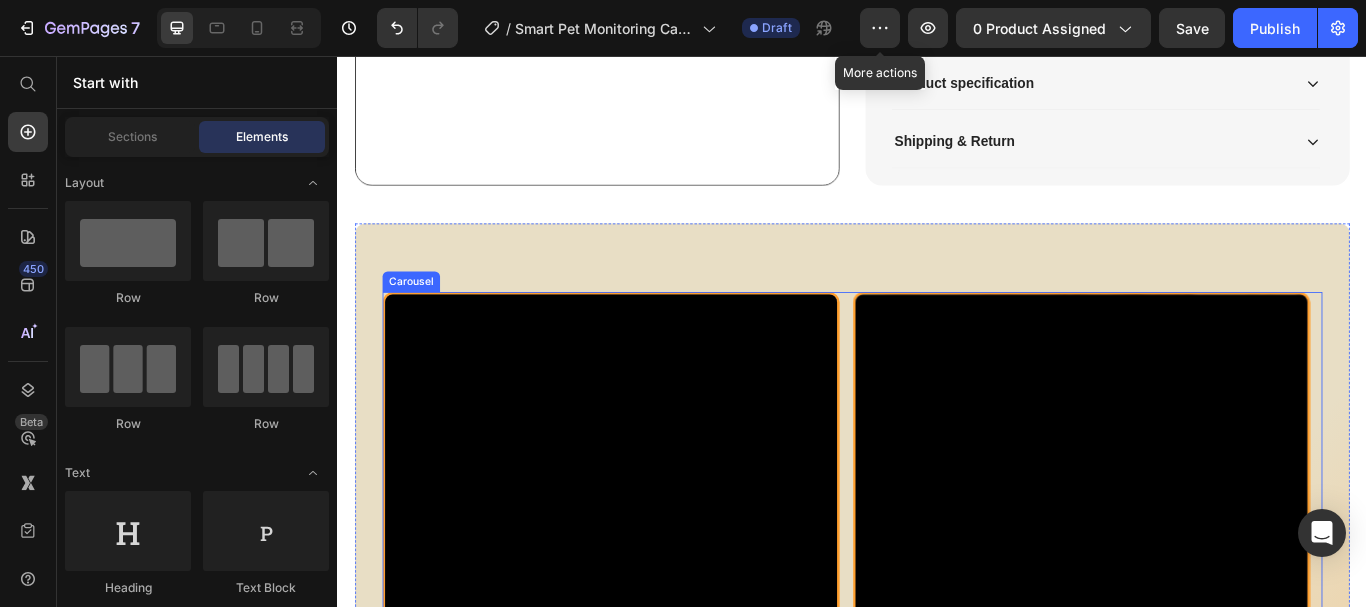 click on "Video Video Video" at bounding box center [937, 804] 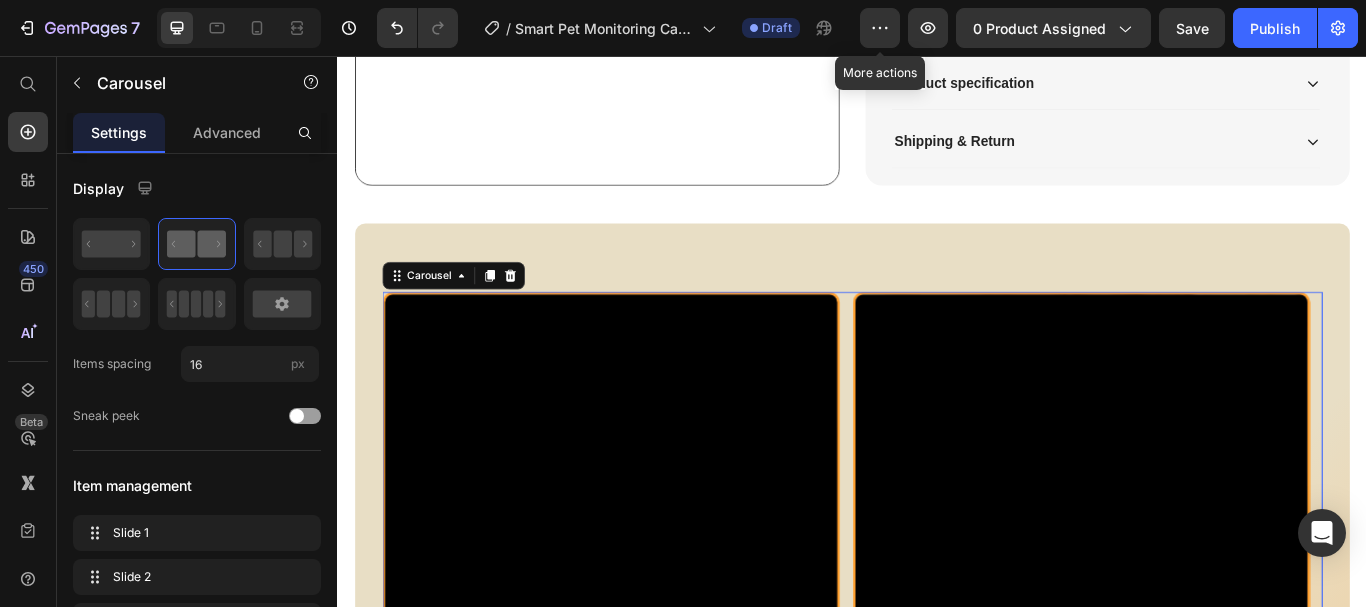 scroll, scrollTop: 433, scrollLeft: 0, axis: vertical 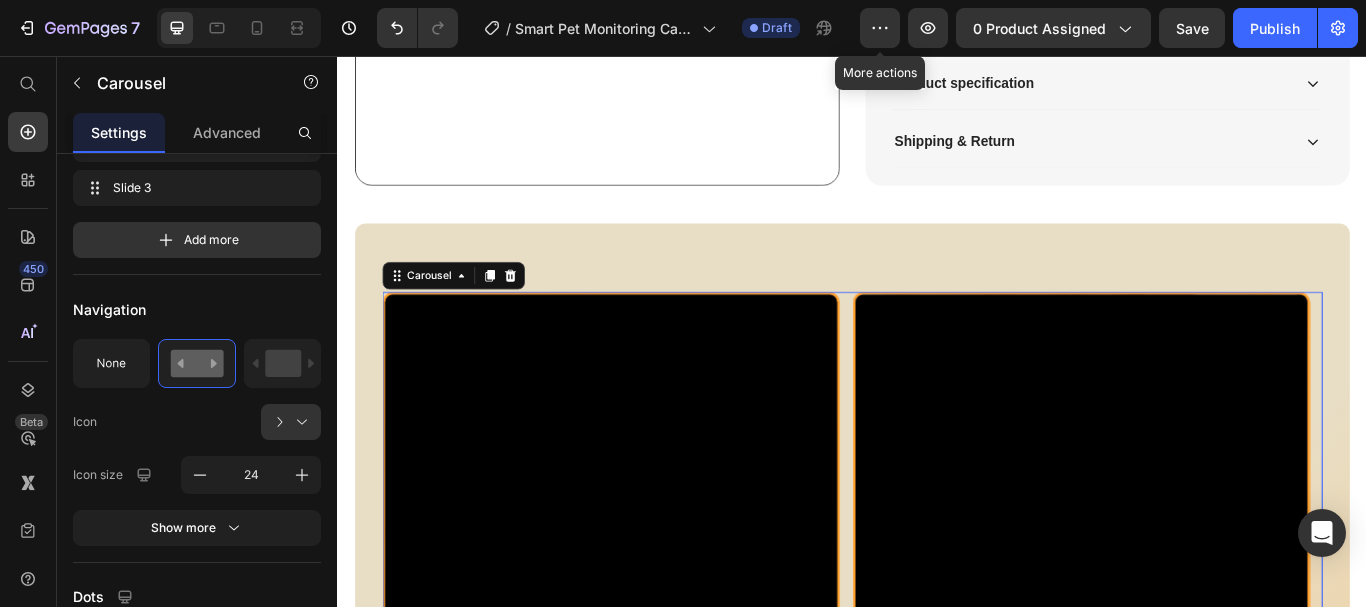 click on "Slide 3" at bounding box center [193, 188] 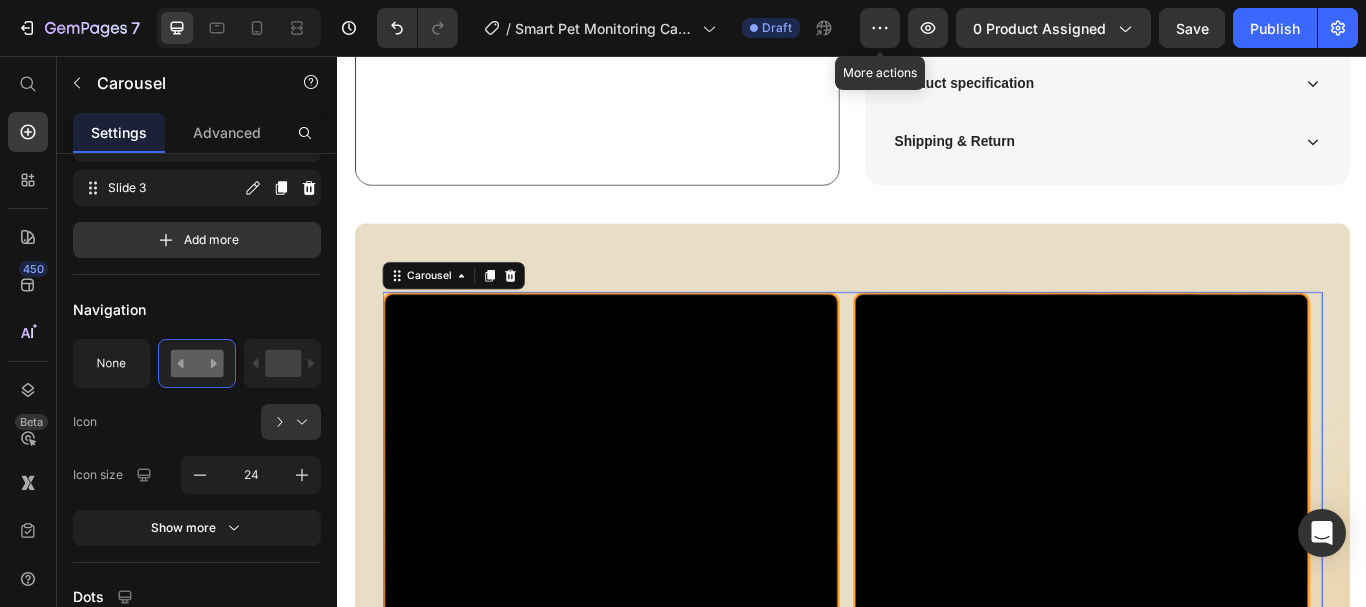 click on "Slide 3" at bounding box center (174, 188) 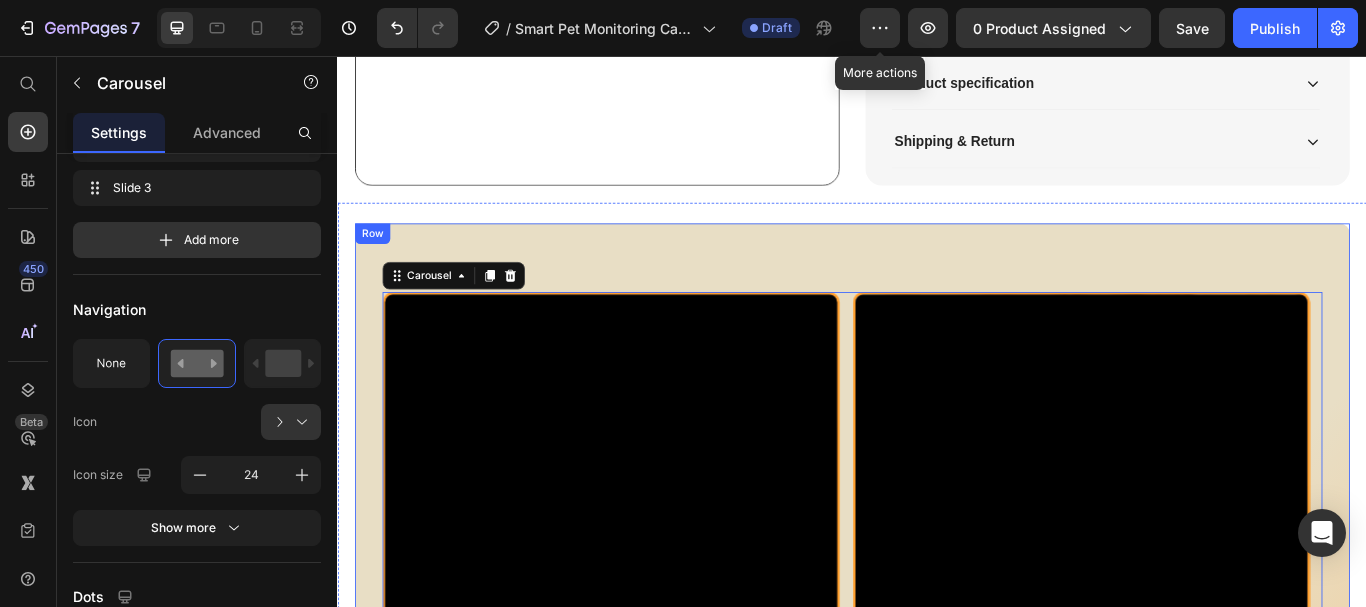 click 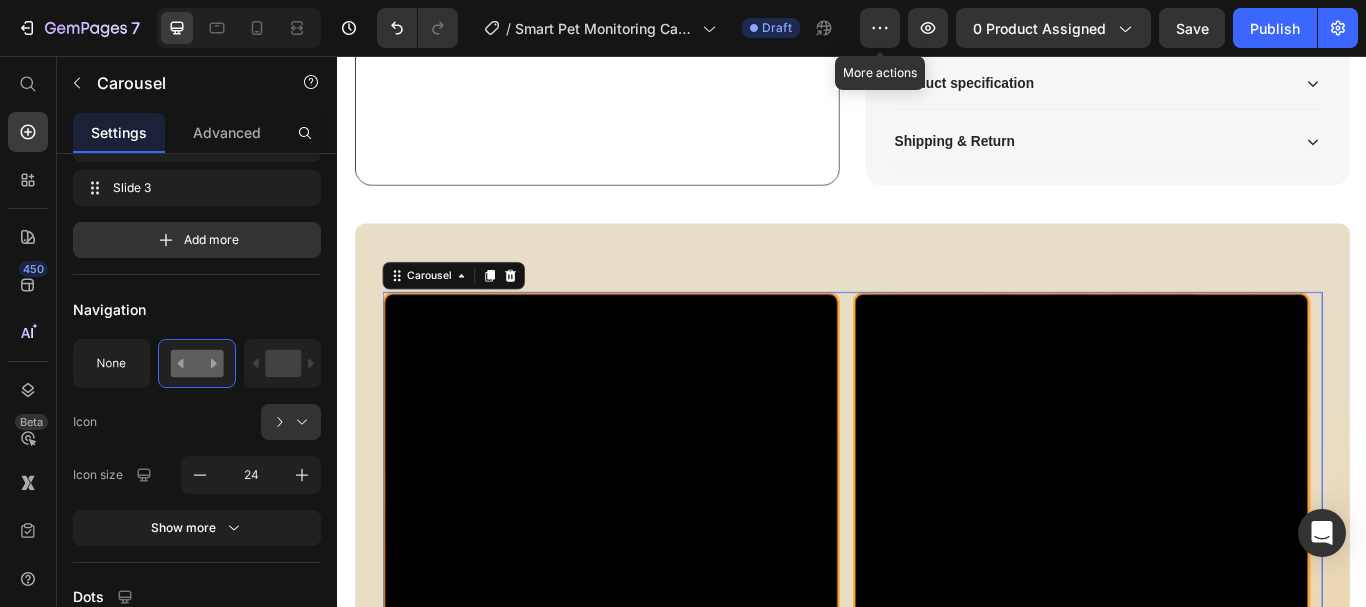 scroll, scrollTop: 1434, scrollLeft: 0, axis: vertical 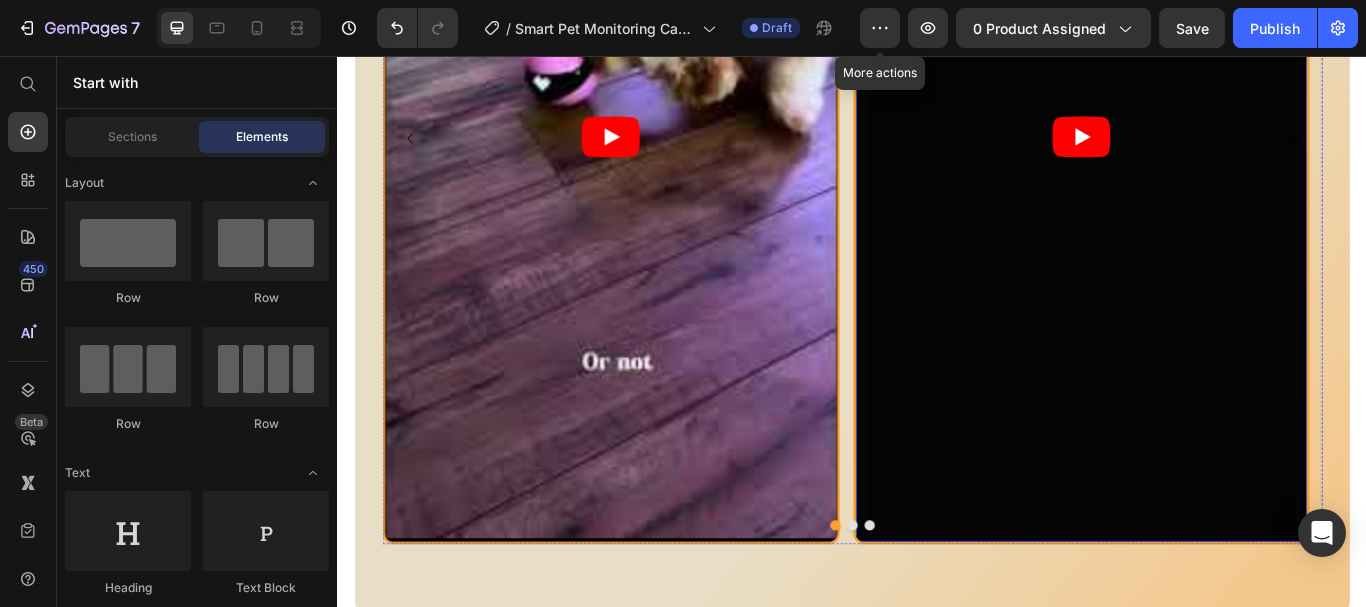 click at bounding box center (1204, 151) 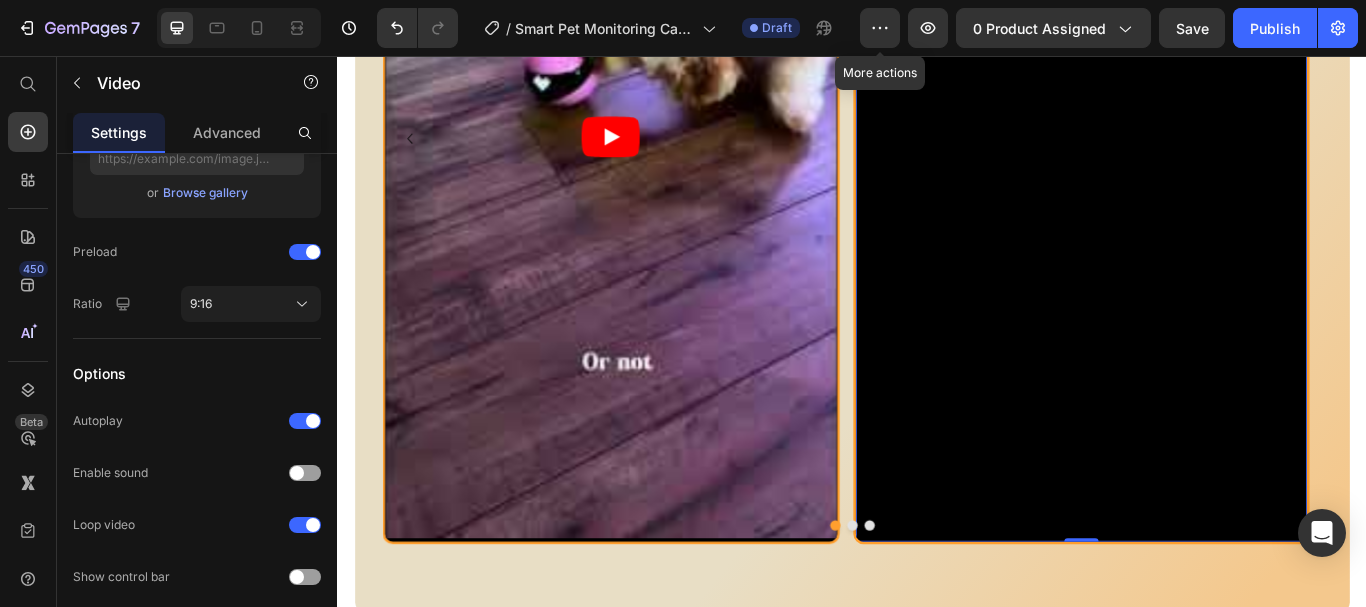 scroll, scrollTop: 1056, scrollLeft: 0, axis: vertical 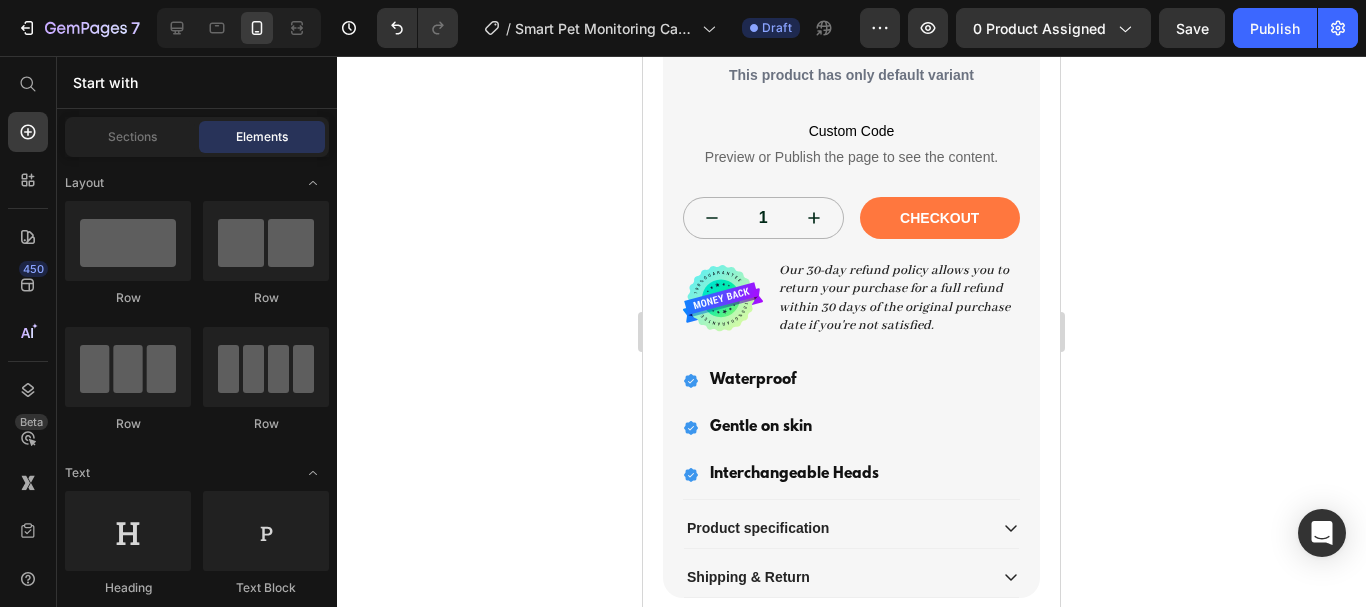 click 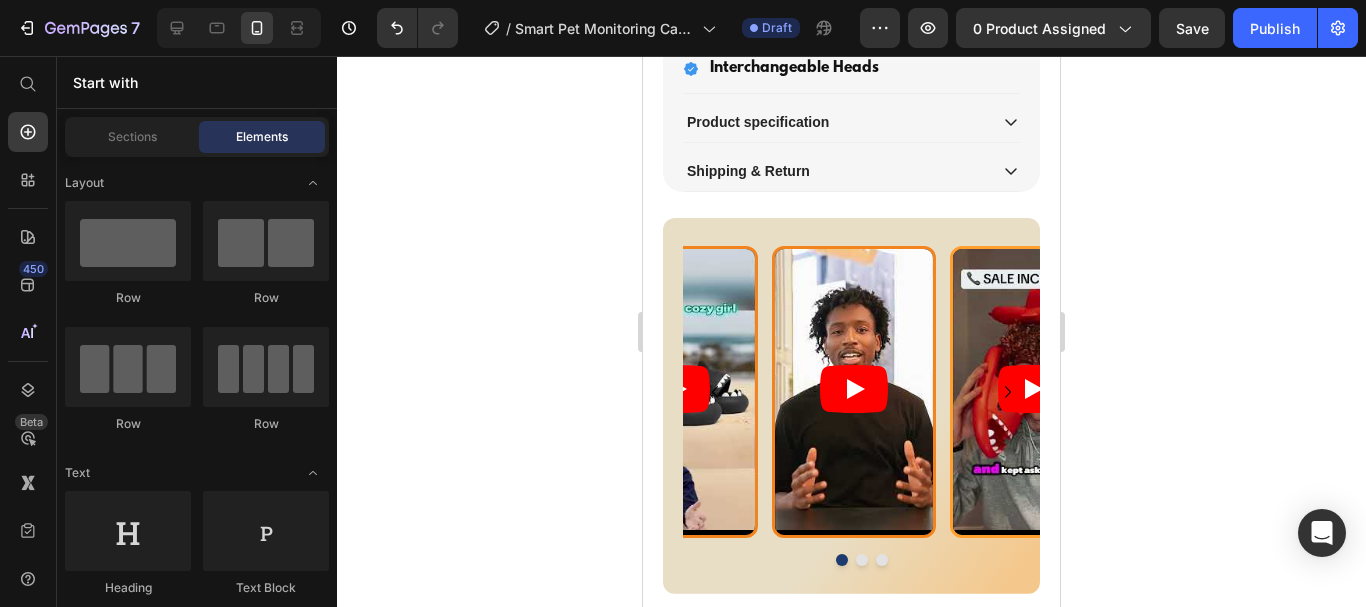 scroll, scrollTop: 1379, scrollLeft: 0, axis: vertical 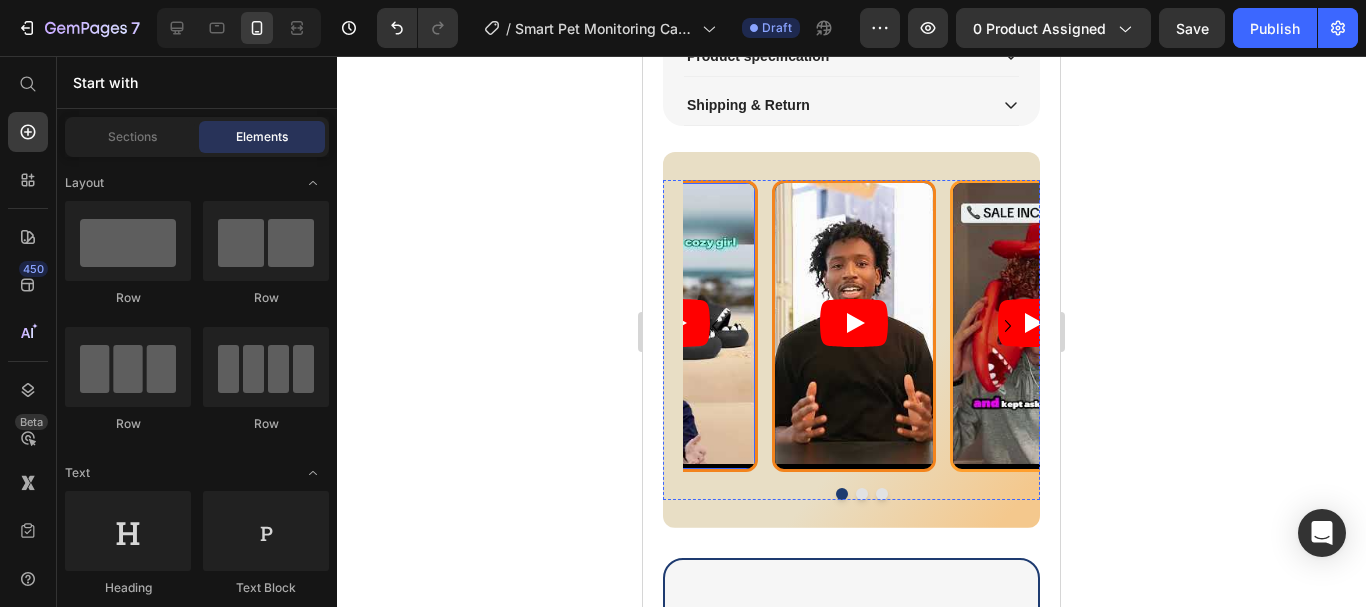click at bounding box center [676, 323] 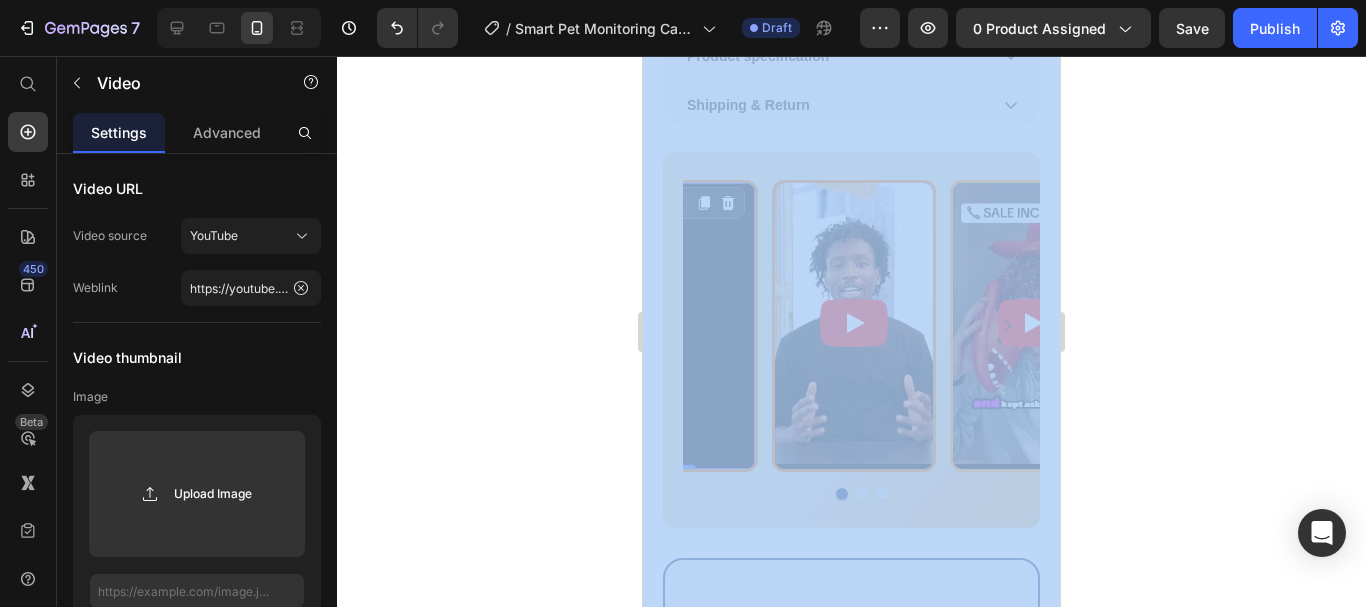 click 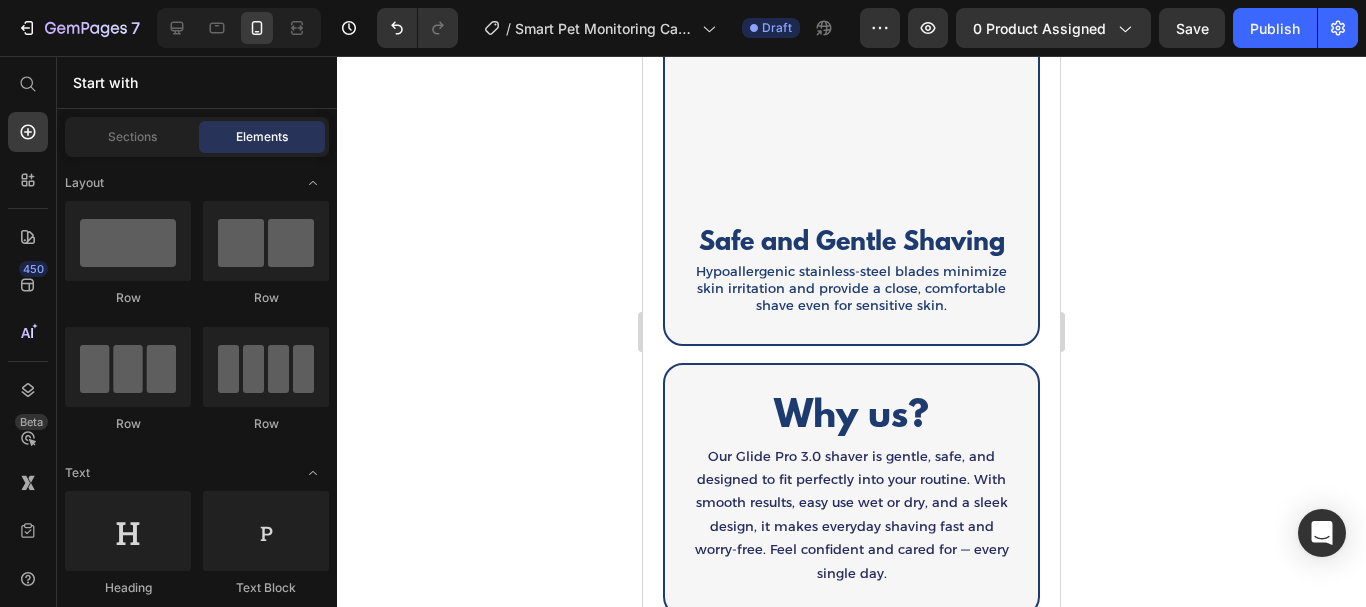 scroll, scrollTop: 2114, scrollLeft: 0, axis: vertical 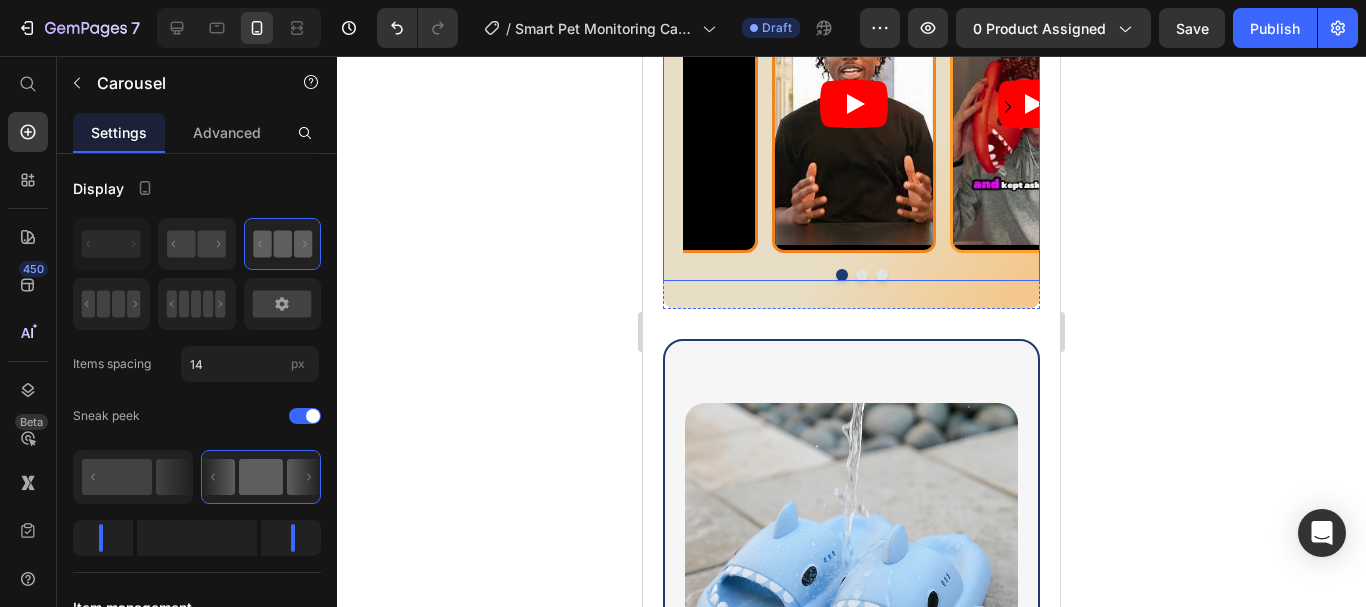 click on "Video Video Video" at bounding box center (861, 121) 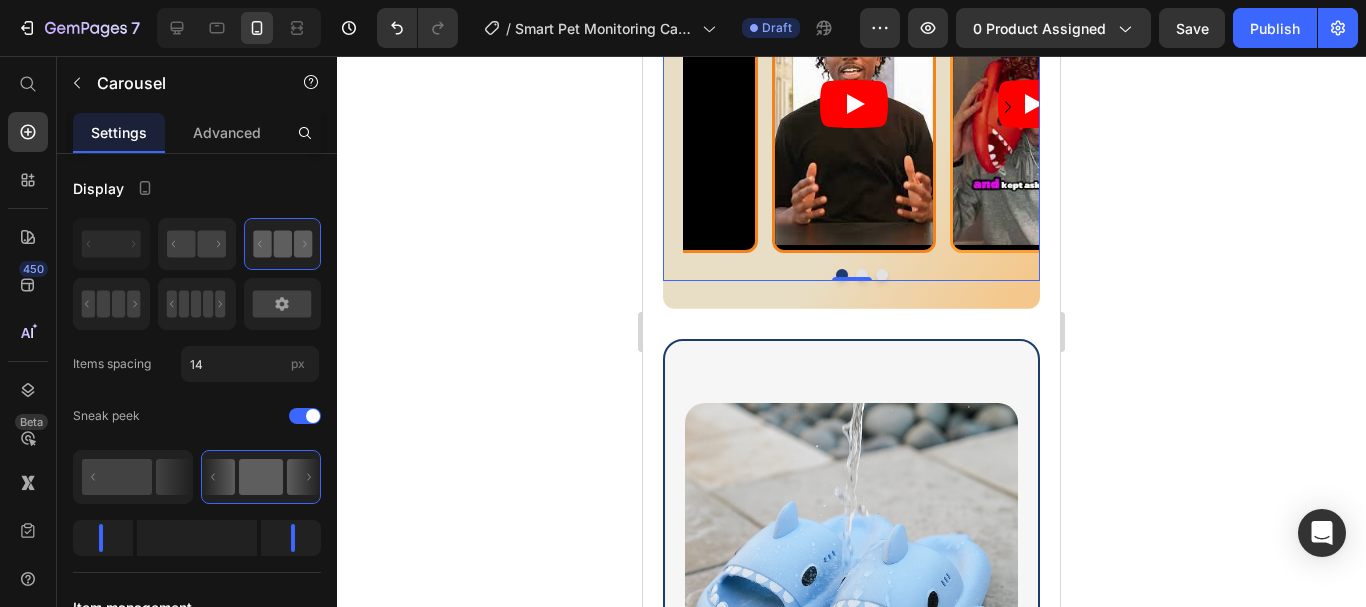 click 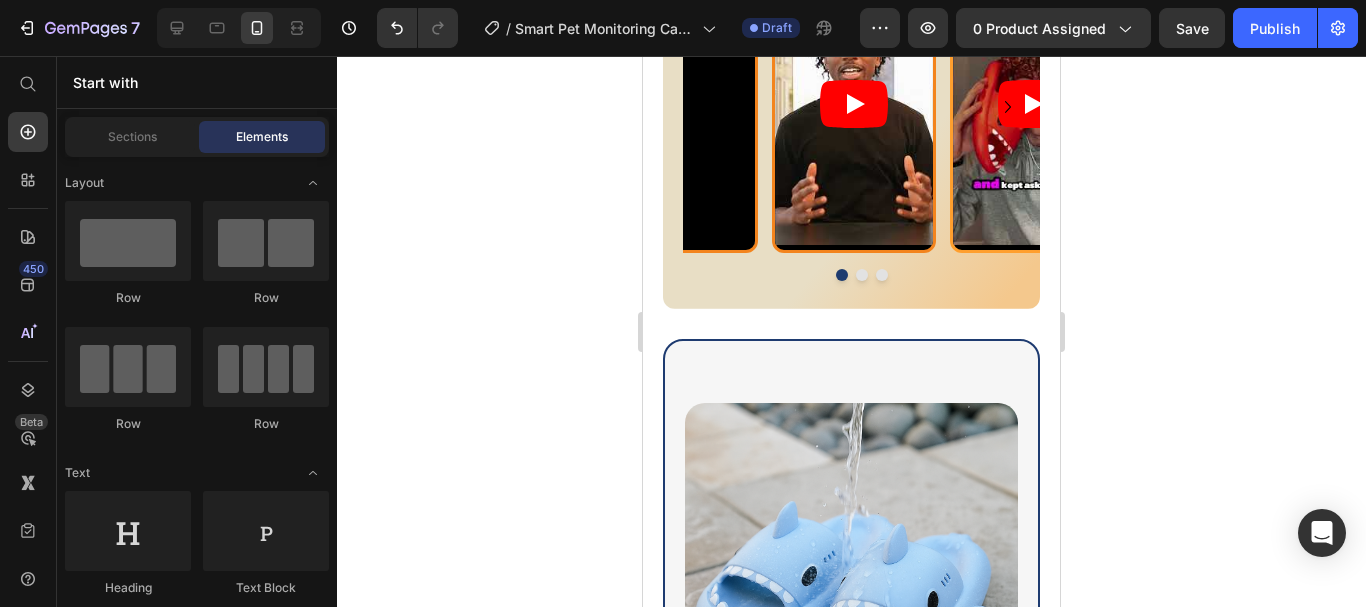 click 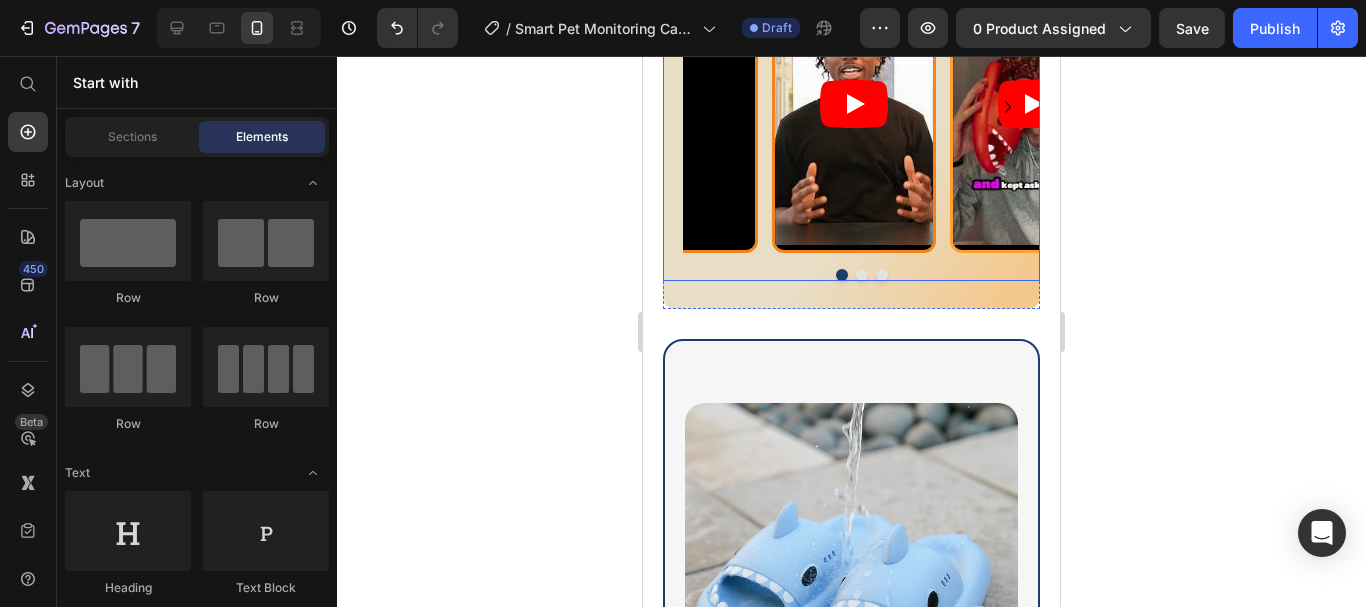 click on "Video Video Video" at bounding box center [861, 121] 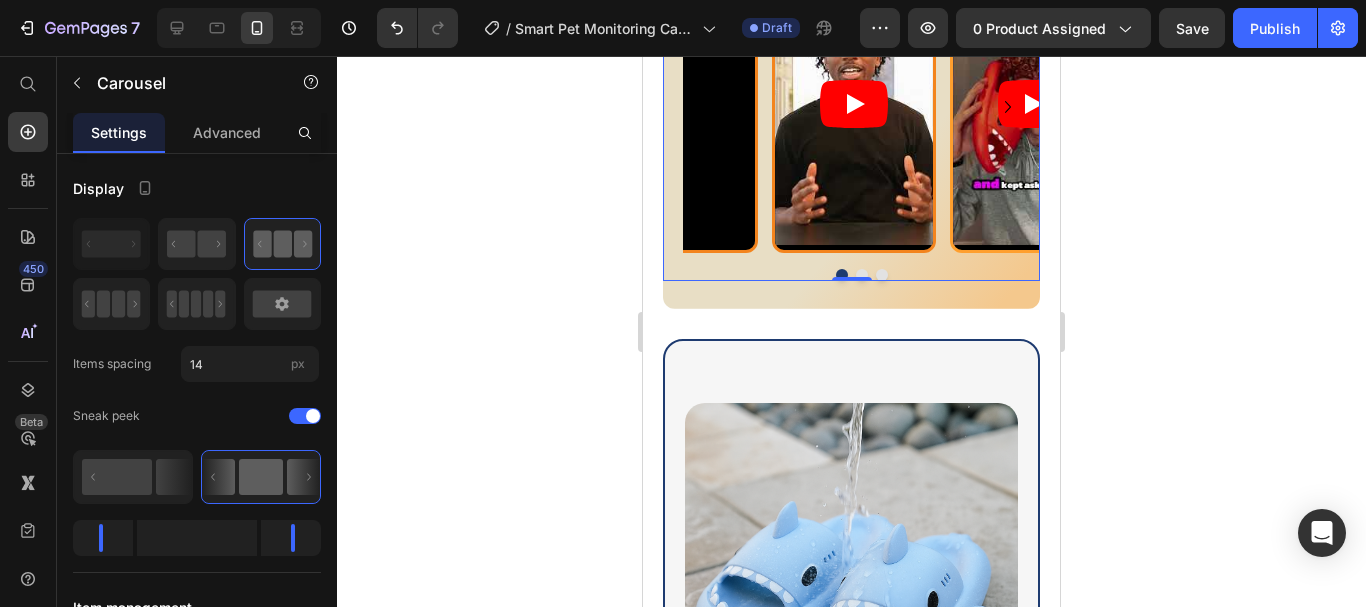 click on "7  Version history  /  Smart Pet Monitoring Camera Robot — 1080P, Wireless, Night Vision Draft Preview 0 product assigned  Save   Publish  450 Beta Start with Sections Elements Hero Section Product Detail Brands Trusted Badges Guarantee Product Breakdown How to use Testimonials Compare Bundle FAQs Social Proof Brand Story Product List Collection Blog List Contact Sticky Add to Cart Custom Footer Browse Library 450 Layout
Row
Row
Row
Row Text
Heading
Text Block Button
Button
Button
Sticky Back to top Media
Image" 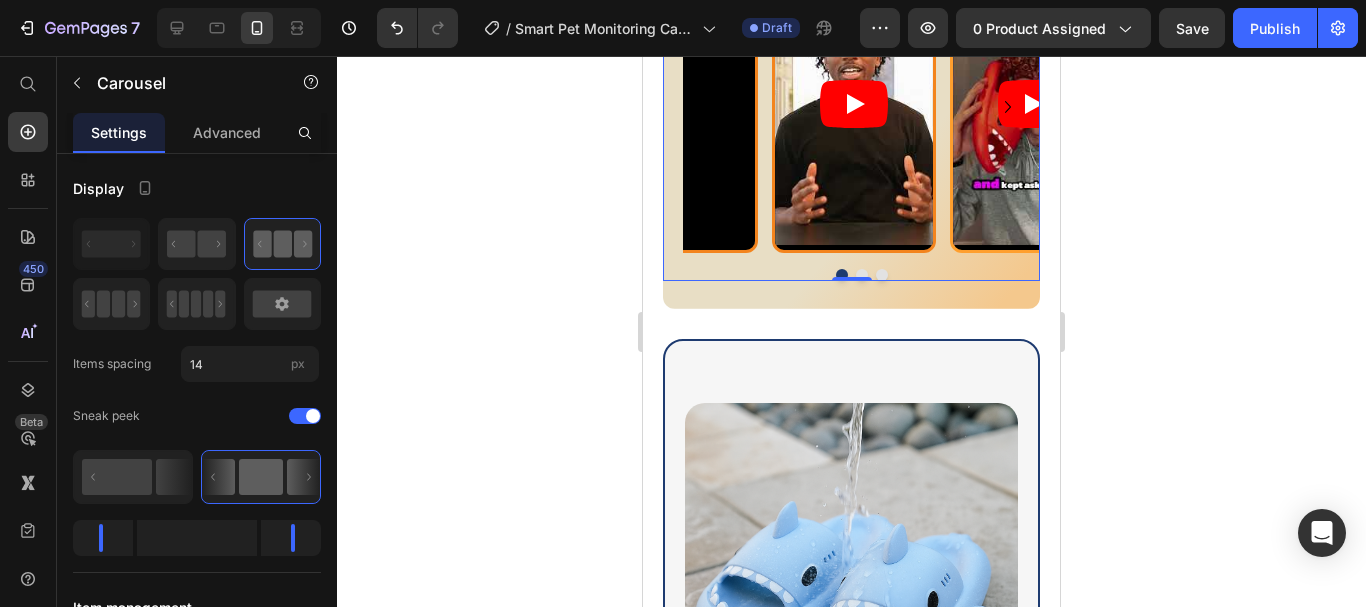 click on "Video Video Video" at bounding box center (861, 107) 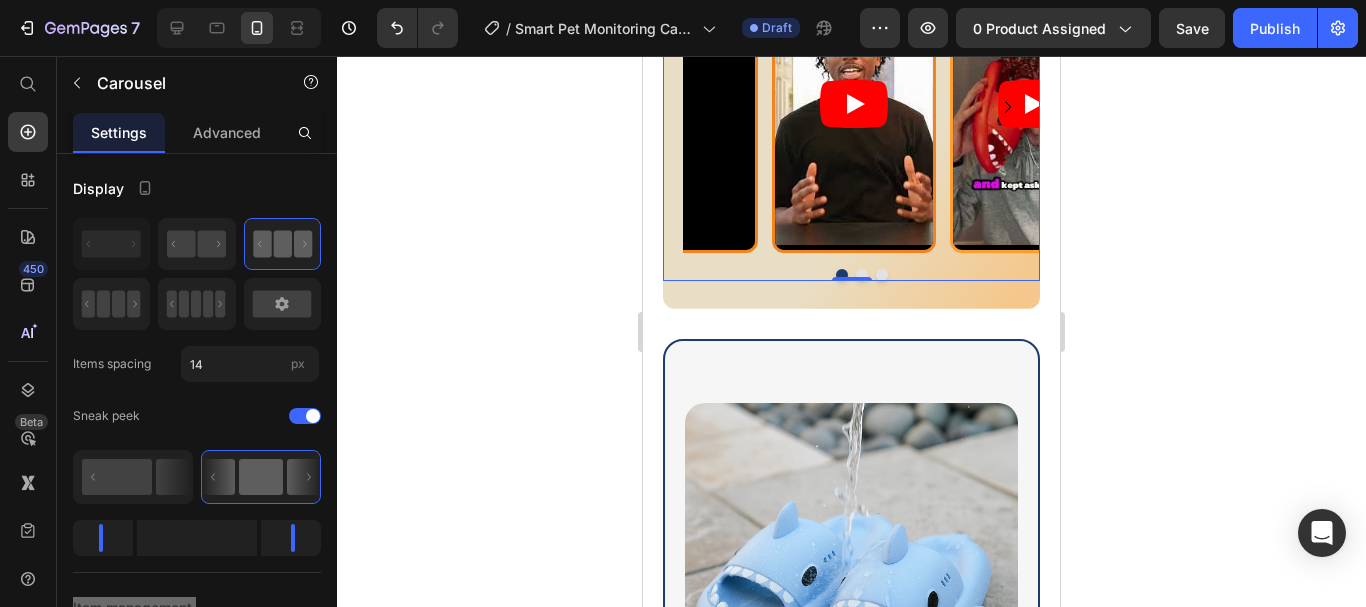 click on "Video Video Video" at bounding box center (861, 107) 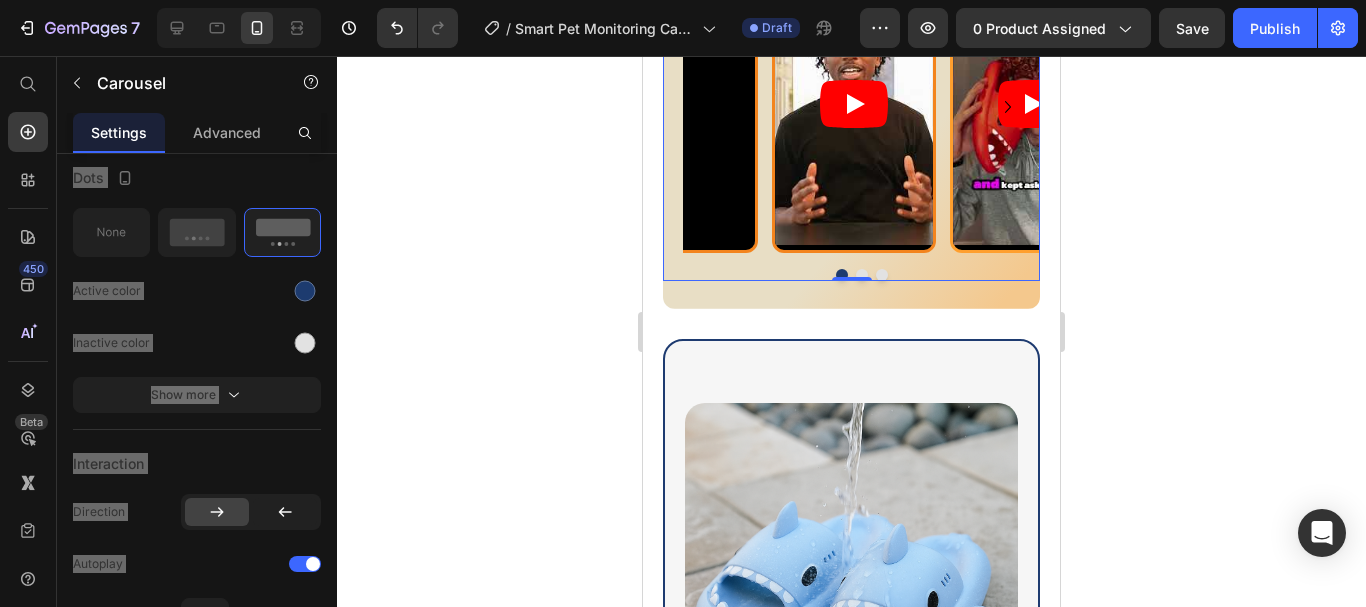scroll, scrollTop: 0, scrollLeft: 0, axis: both 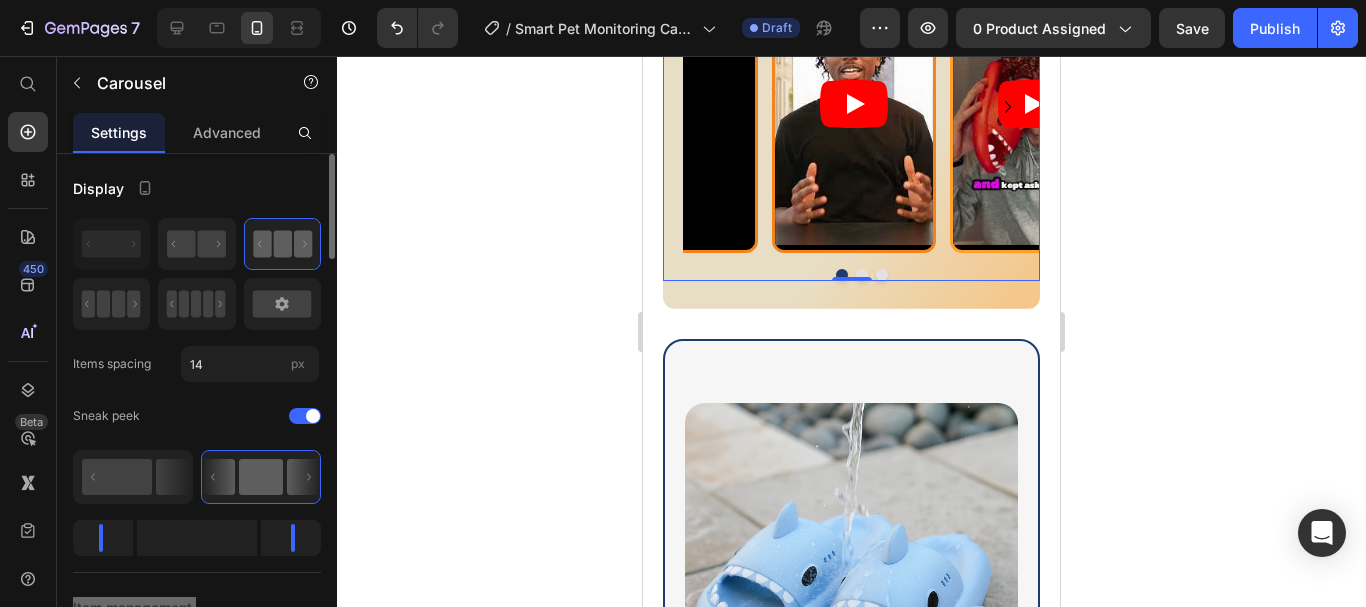 click on "Video Video Video" at bounding box center [861, 107] 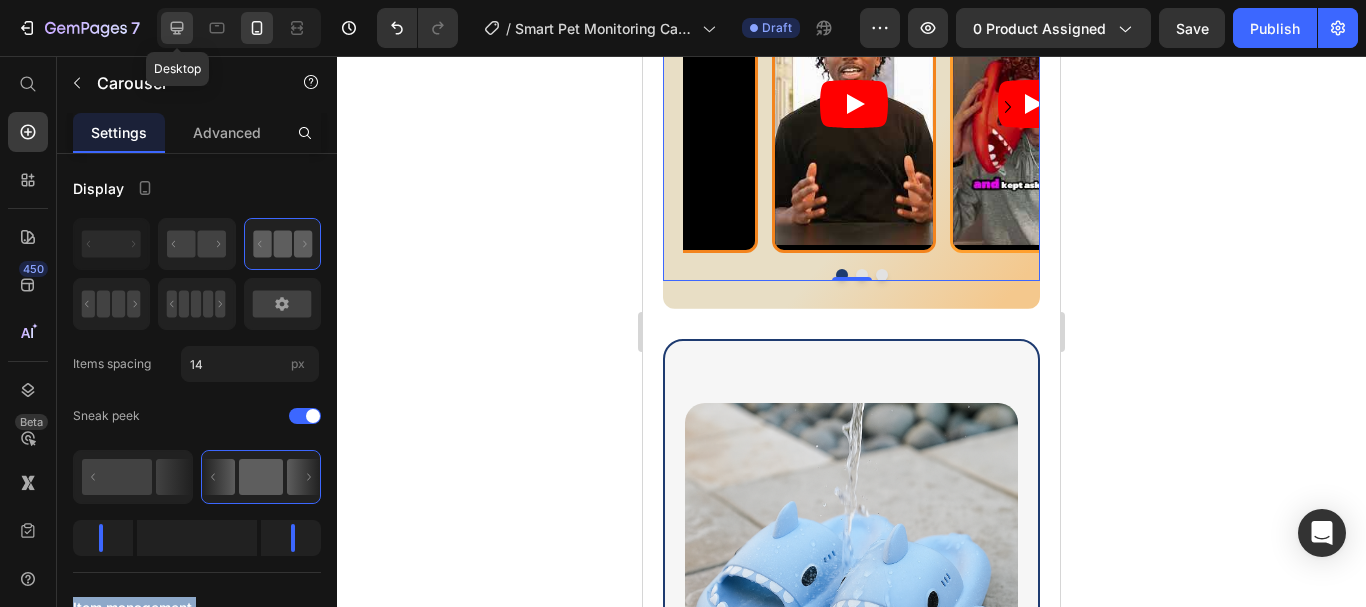 click 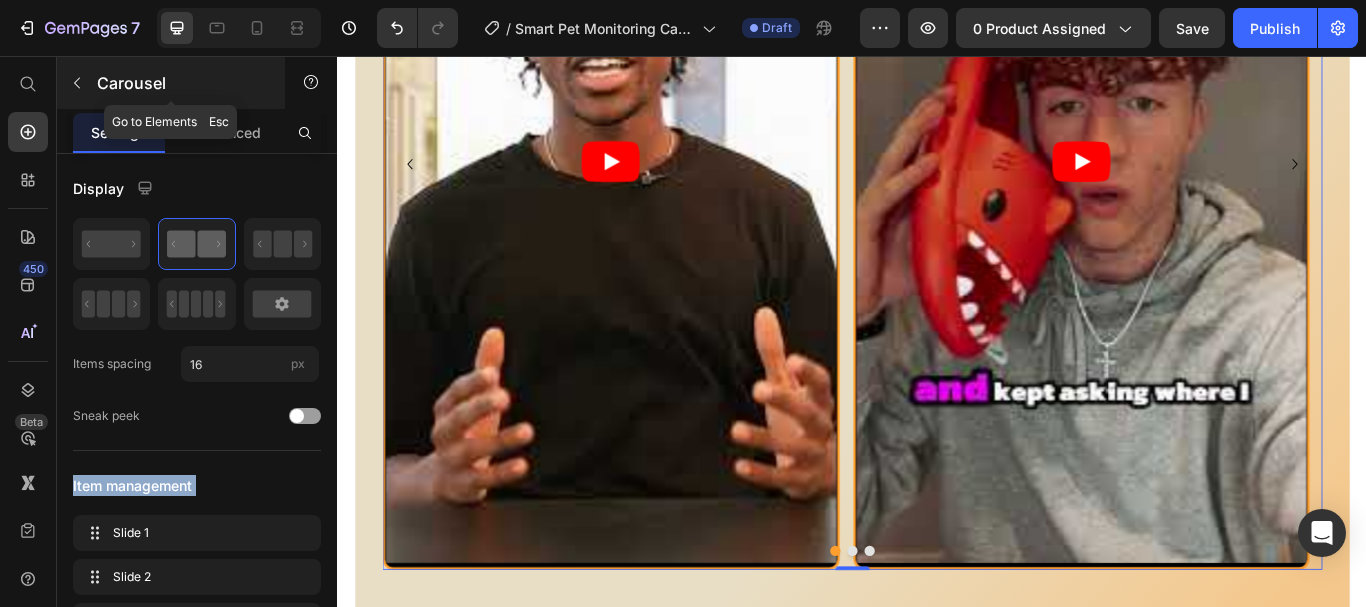 scroll, scrollTop: 1181, scrollLeft: 0, axis: vertical 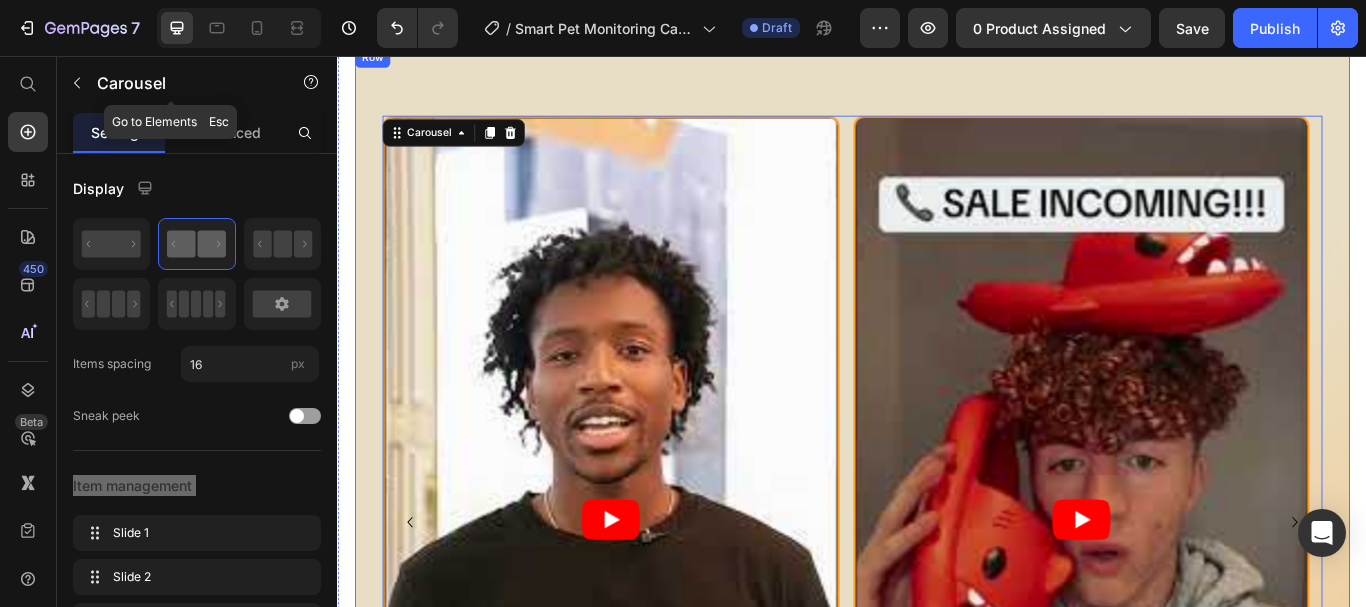 click on "Video Video Video" at bounding box center (937, 599) 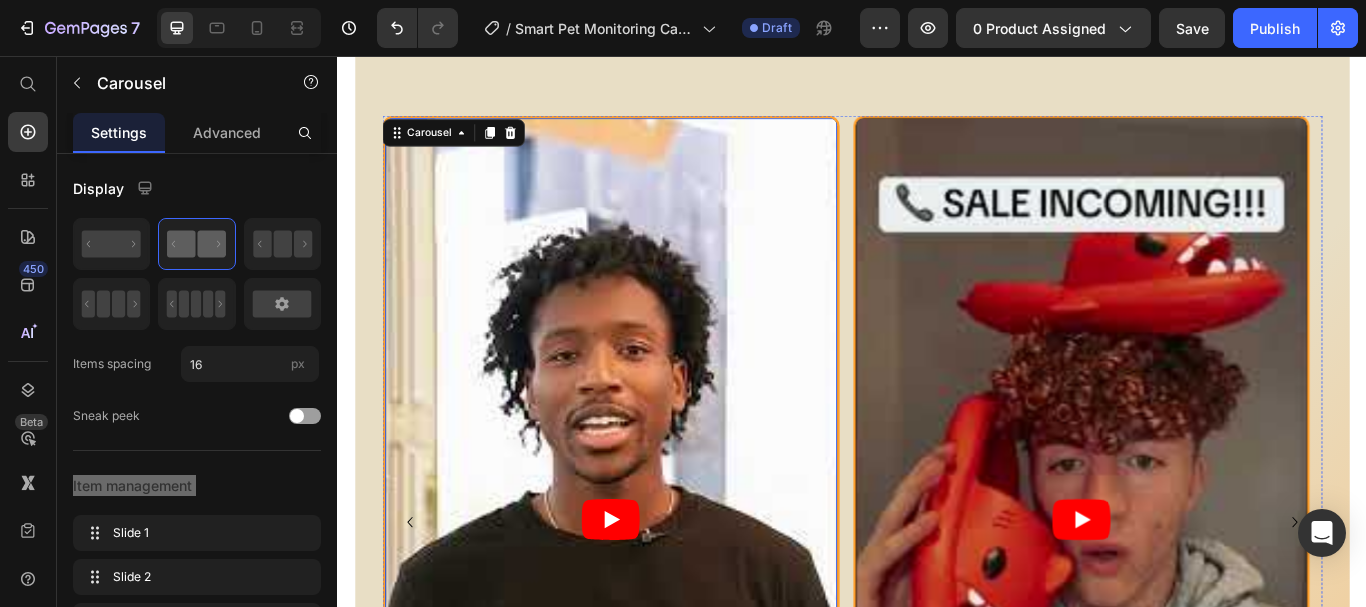 click at bounding box center [655, 597] 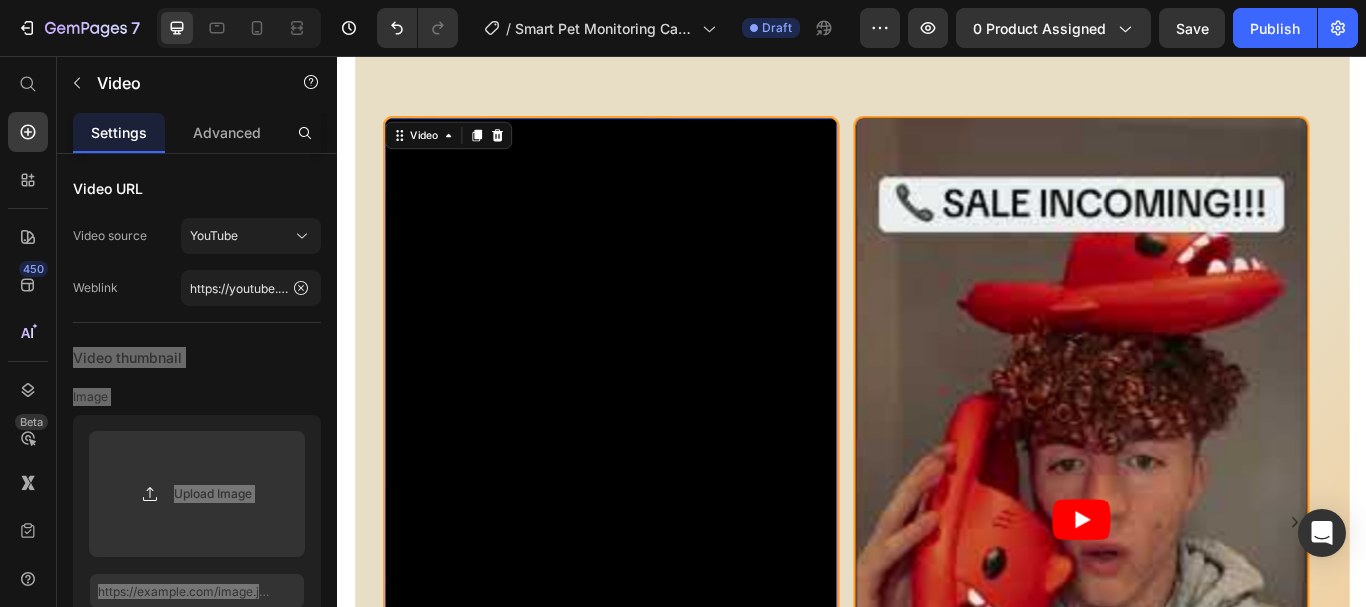 click at bounding box center [655, 597] 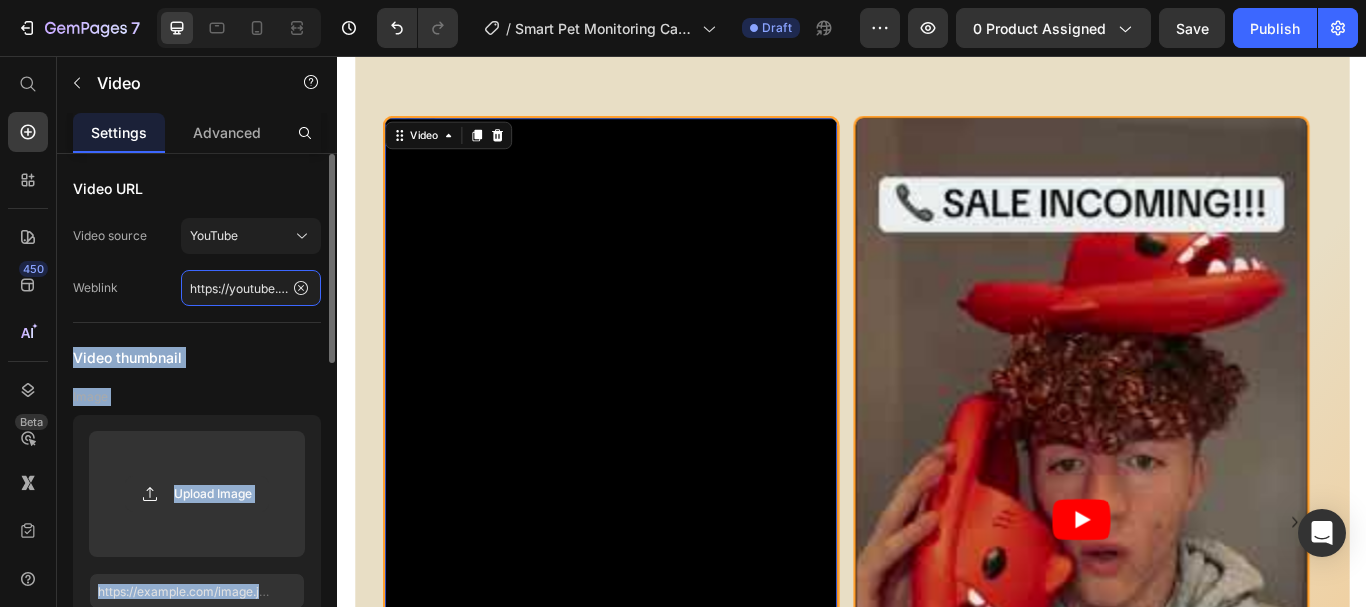 click on "https://youtube.com/shorts/[ID]?si=[ID]" 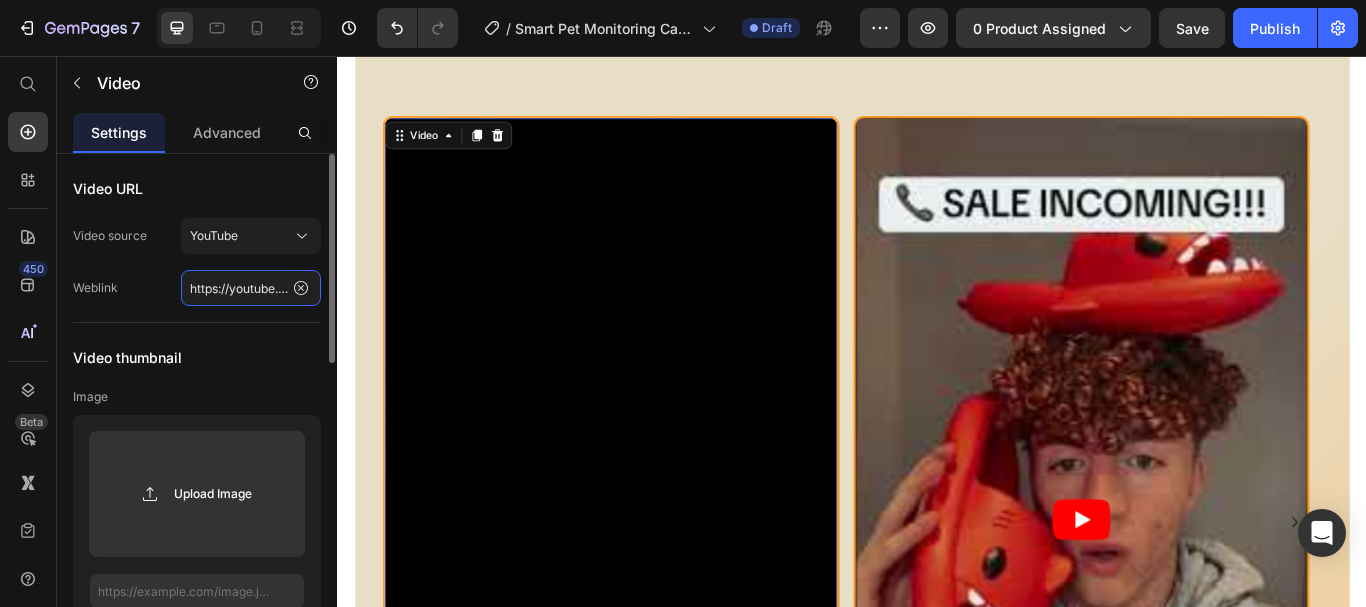 paste on "QH_-xLJWFaM?si=ENqDF1ududIYWkBE" 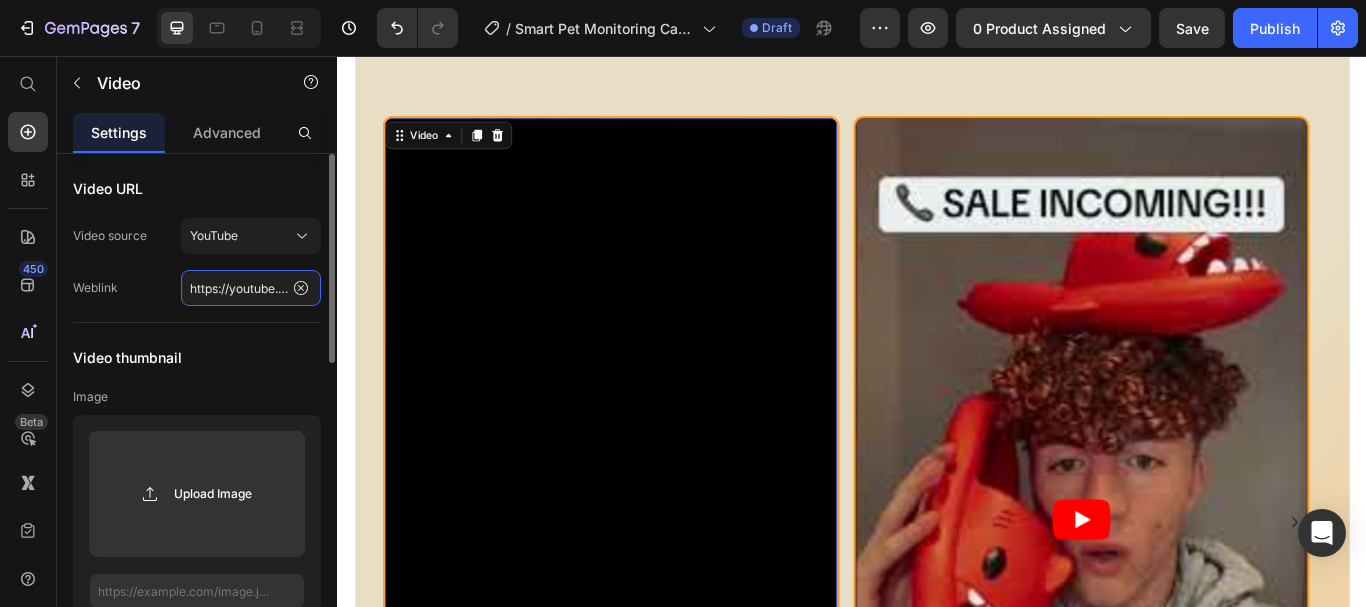 scroll, scrollTop: 0, scrollLeft: 287, axis: horizontal 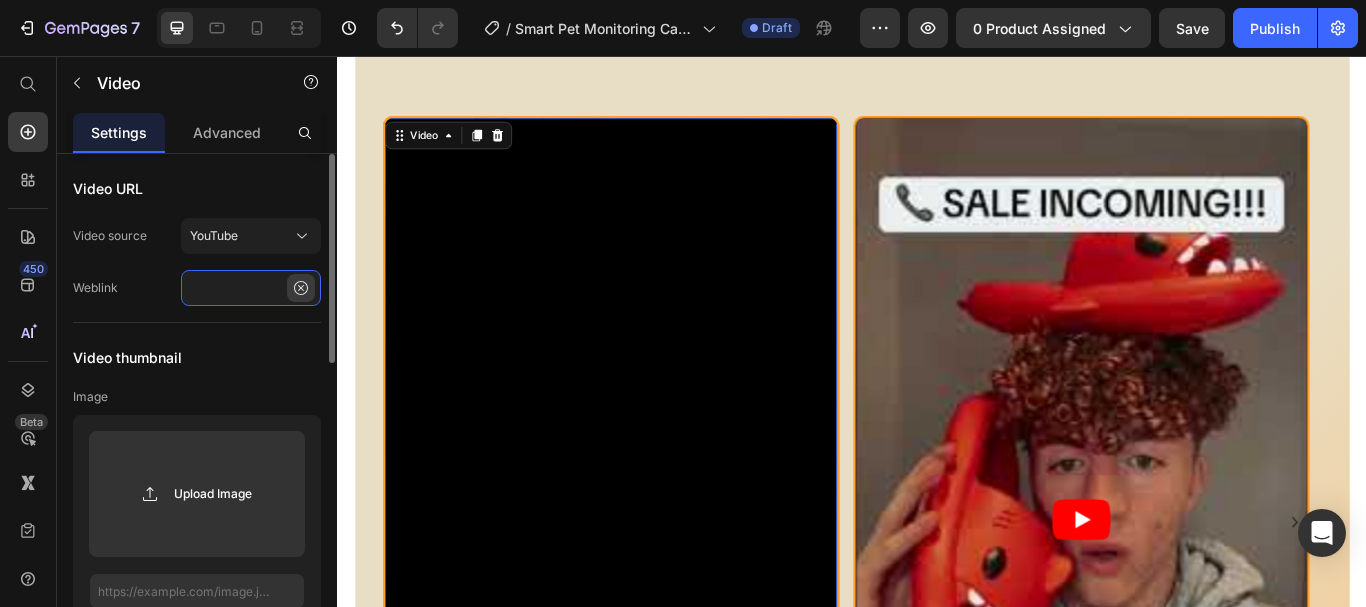 click on "https://youtube.com/shorts/QH_-xLJWFaM?si=ENqDF1ududIYWkBE" 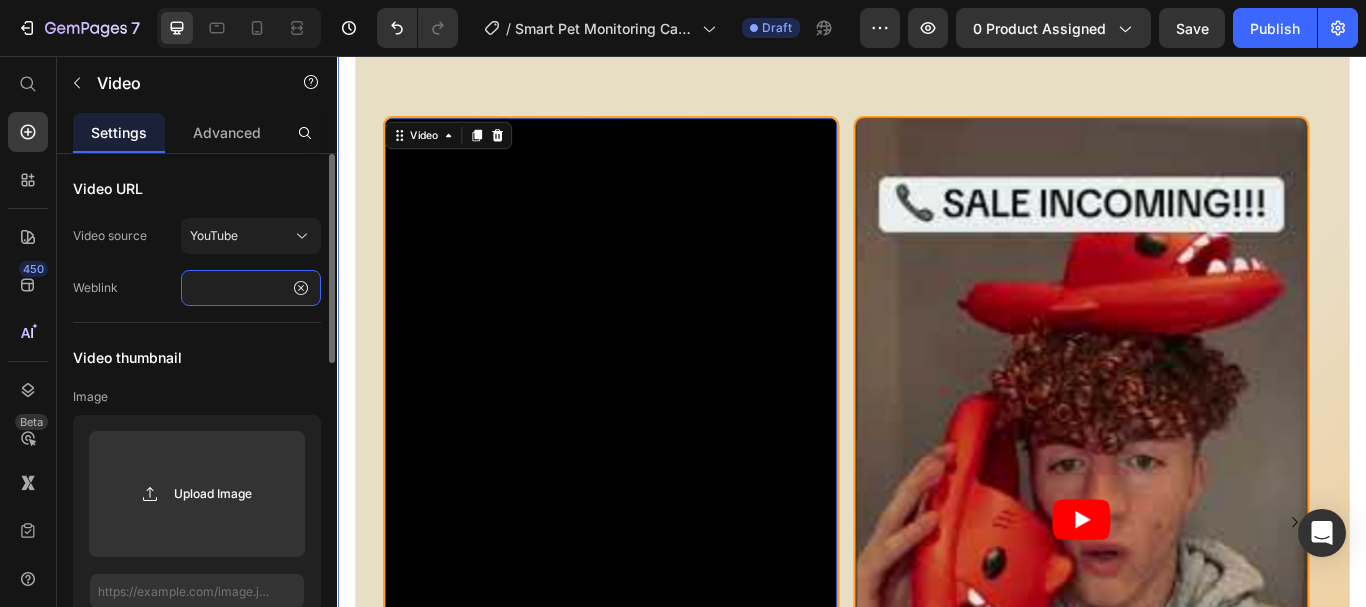 click on "https://youtube.com/shorts/QH_-xLJWFaM?si=ENqDF1ududIYWkBE" 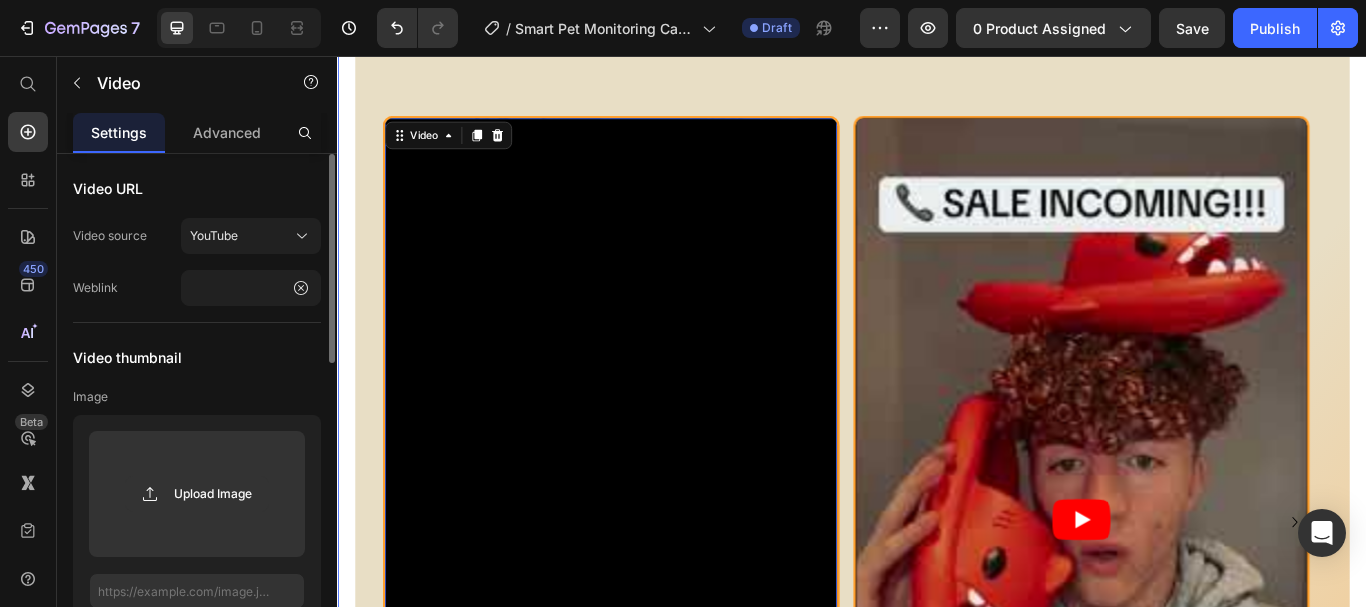 click on "Video URL Video source YouTube Weblink https://youtube.com/shorts/QH_-xLJWFaM?si=ENqDF1ududIYWkBE" 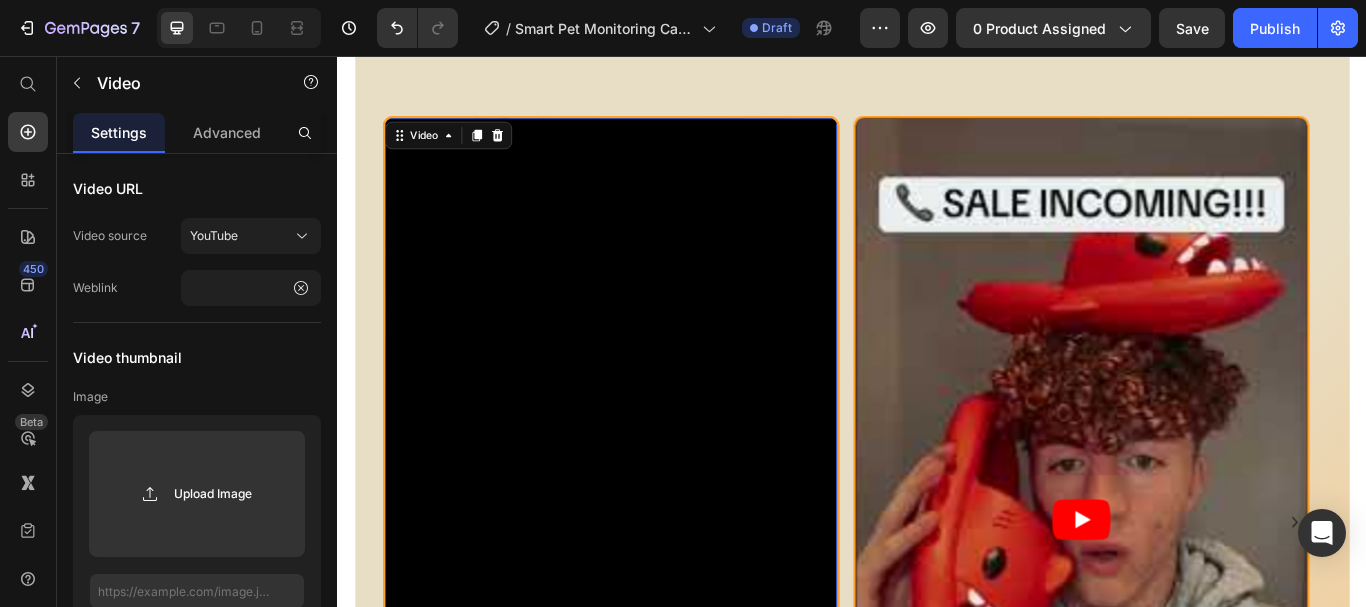 click on "Video URL Video source YouTube Weblink https://youtube.com/shorts/QH_-xLJWFaM?si=ENqDF1ududIYWkBE Video thumbnail Image Upload Image  or   Browse gallery  Preload Ratio 9:16 Options Autoplay Enable sound Loop video Show control bar Lazy load Starting and ending time Start video at End video at  Delete element" at bounding box center [197, 775] 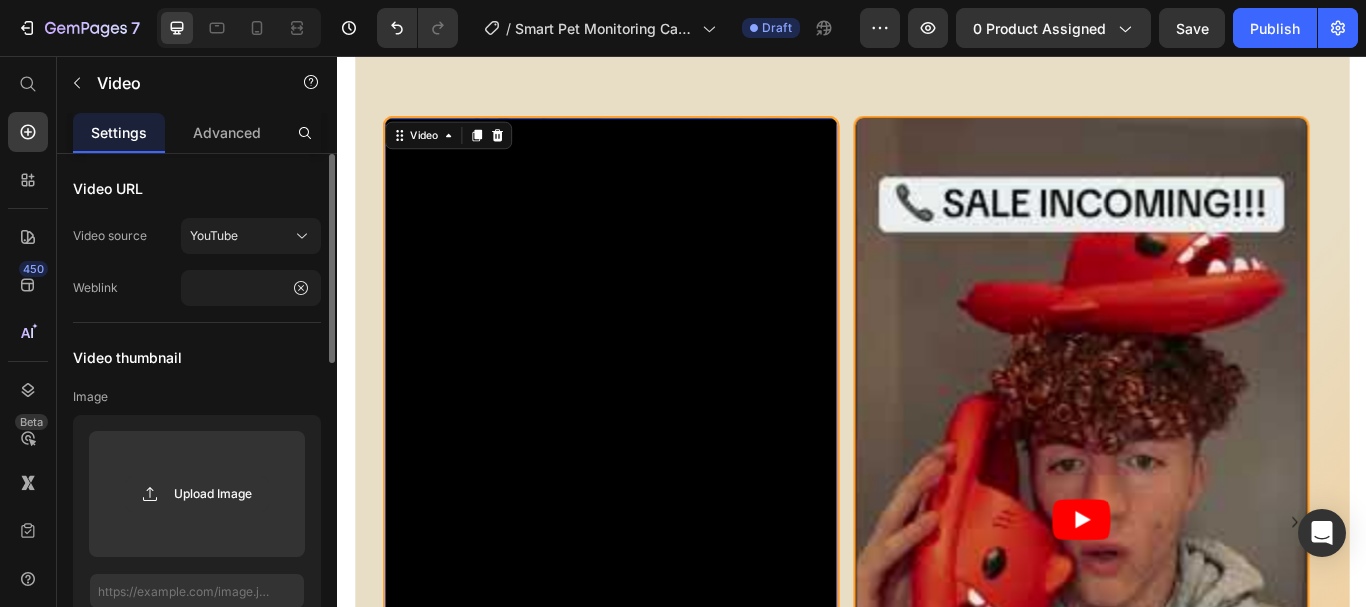 scroll, scrollTop: 0, scrollLeft: 0, axis: both 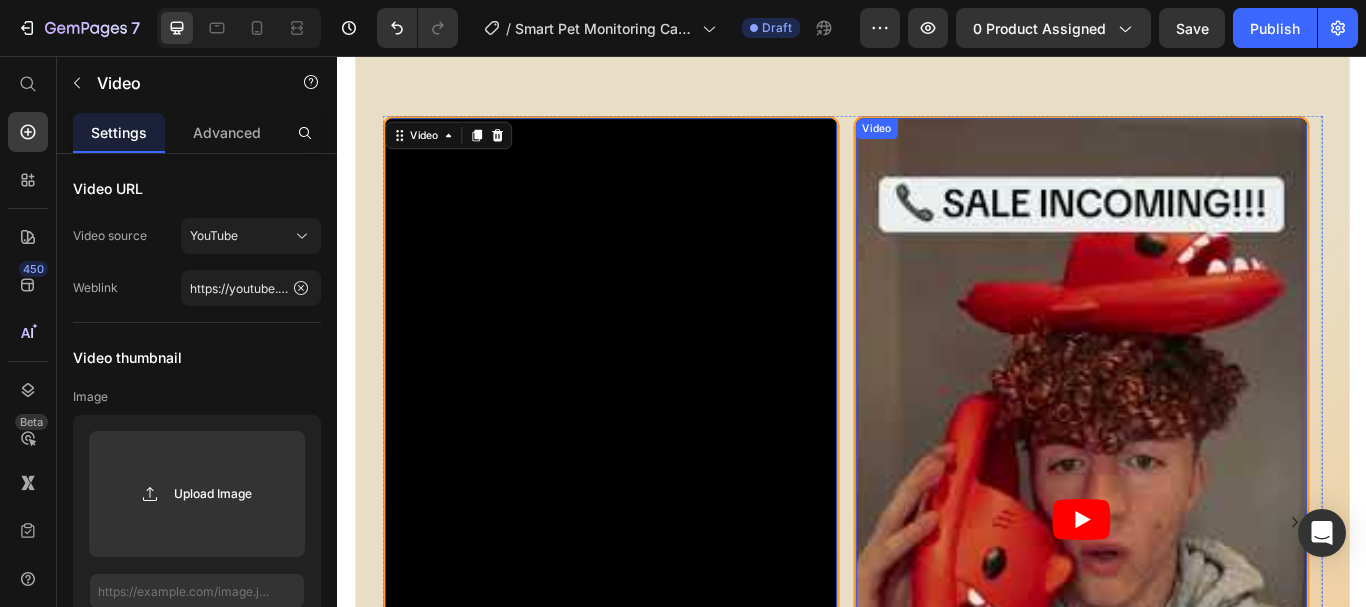 click at bounding box center (1204, 597) 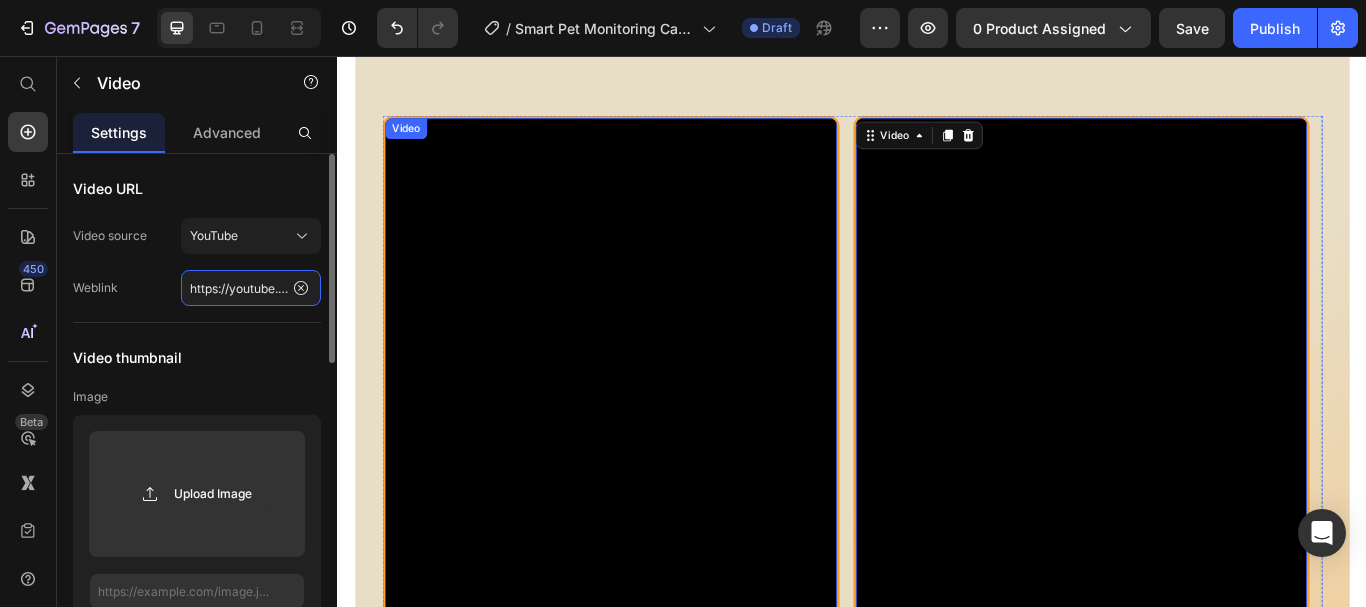 click on "https://youtube.com/shorts/[ID]?si=[ID]" 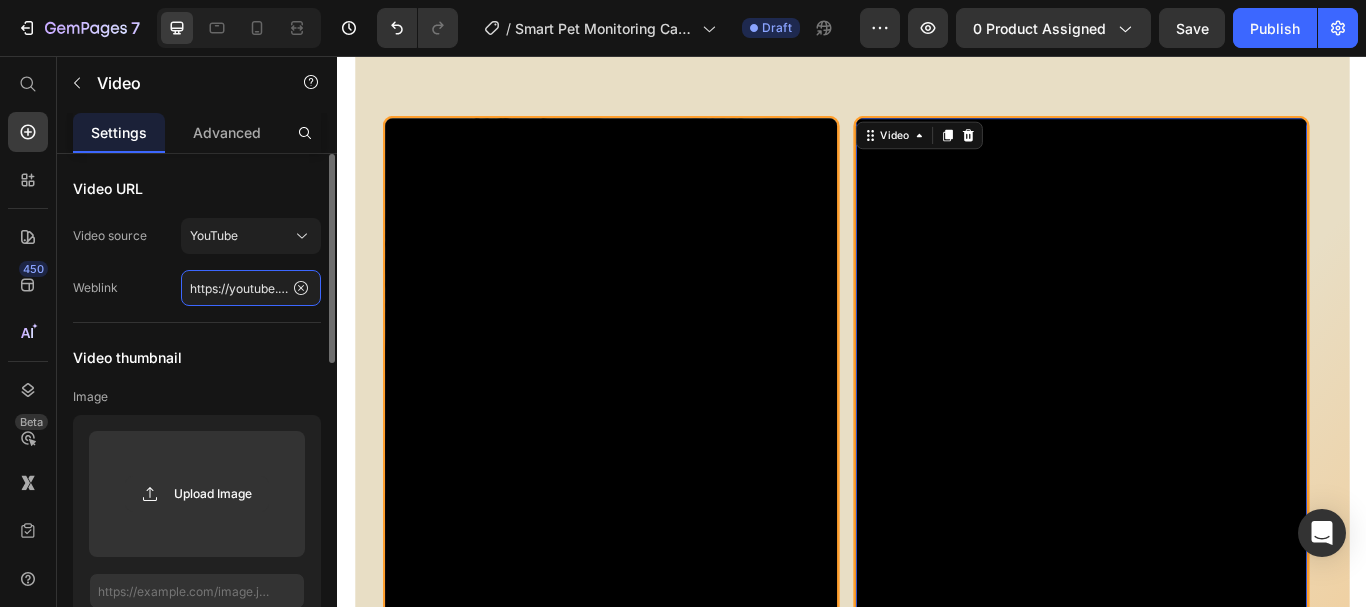 paste on "www.youtube.com/shorts/idMOuoA2cTY" 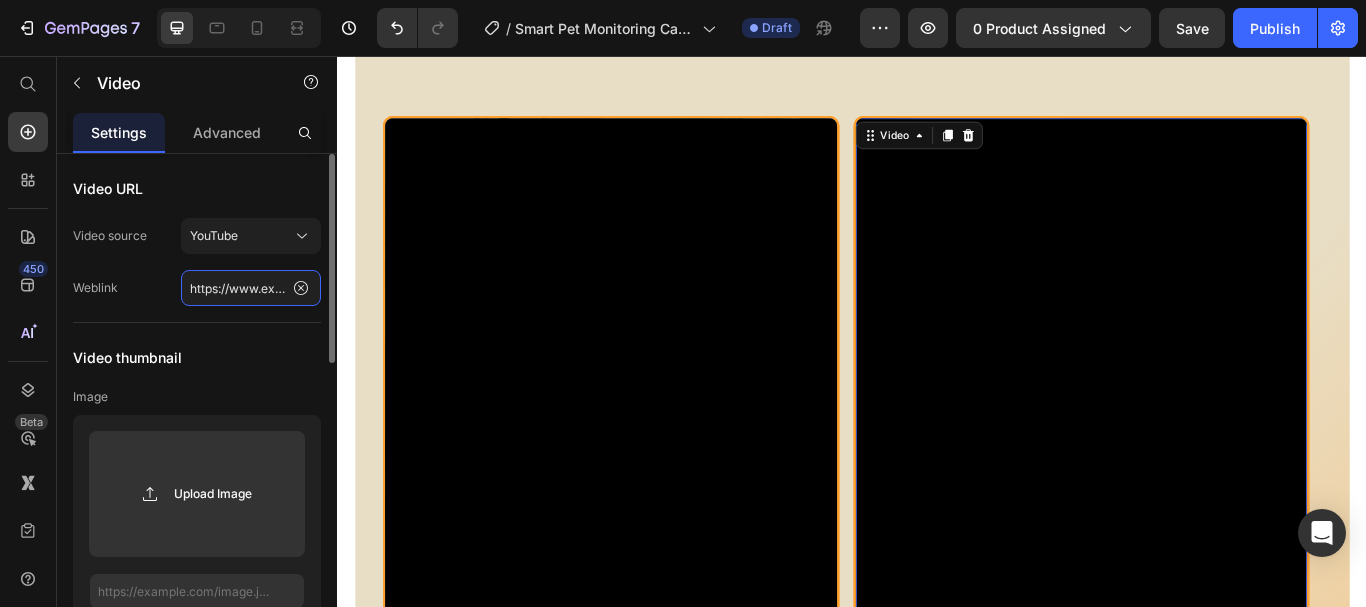 scroll, scrollTop: 0, scrollLeft: 174, axis: horizontal 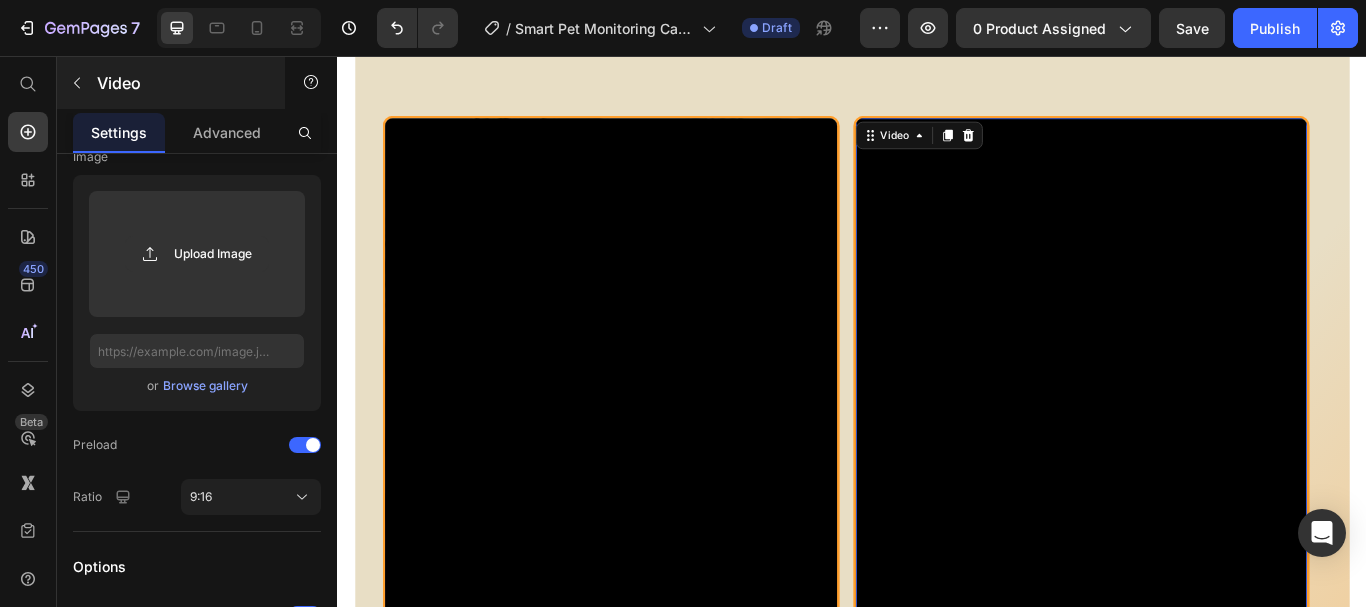 click 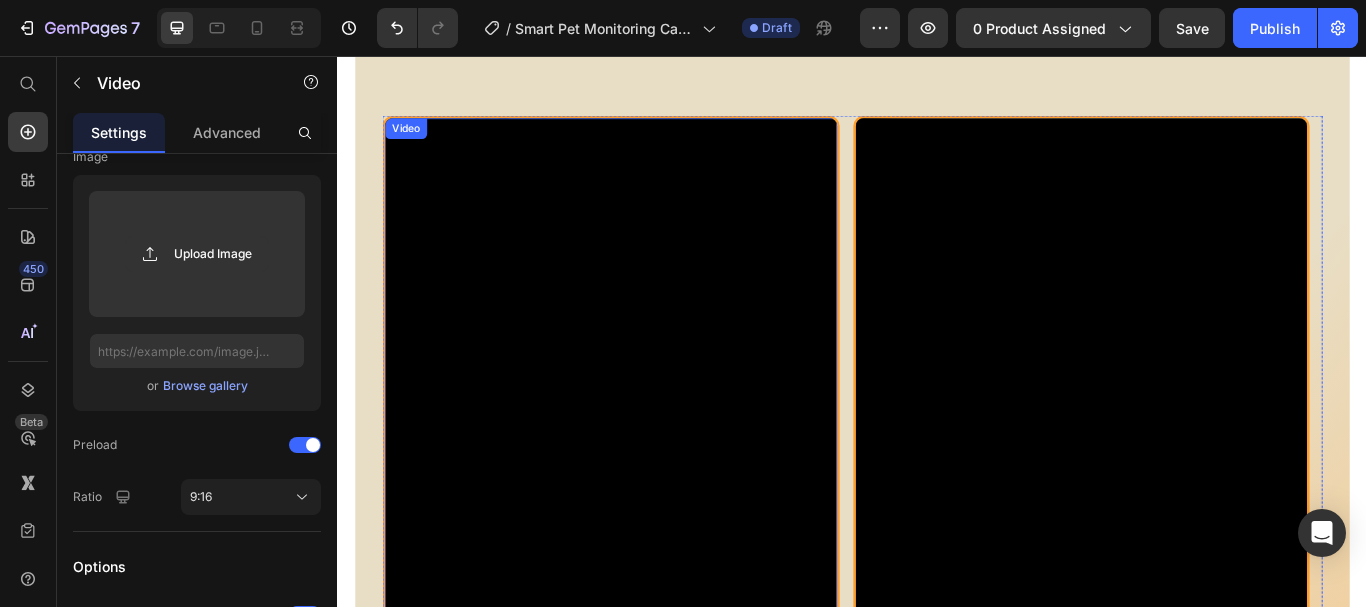 click on "Video Video   0 Video" at bounding box center [937, 599] 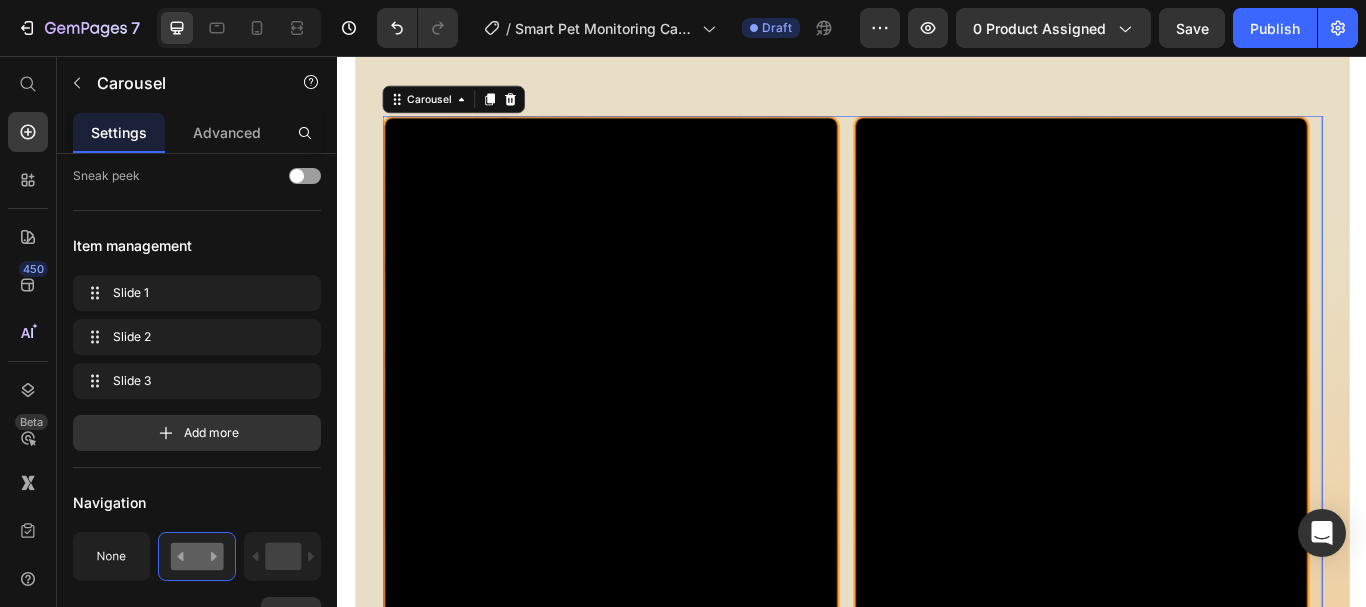 scroll, scrollTop: 0, scrollLeft: 0, axis: both 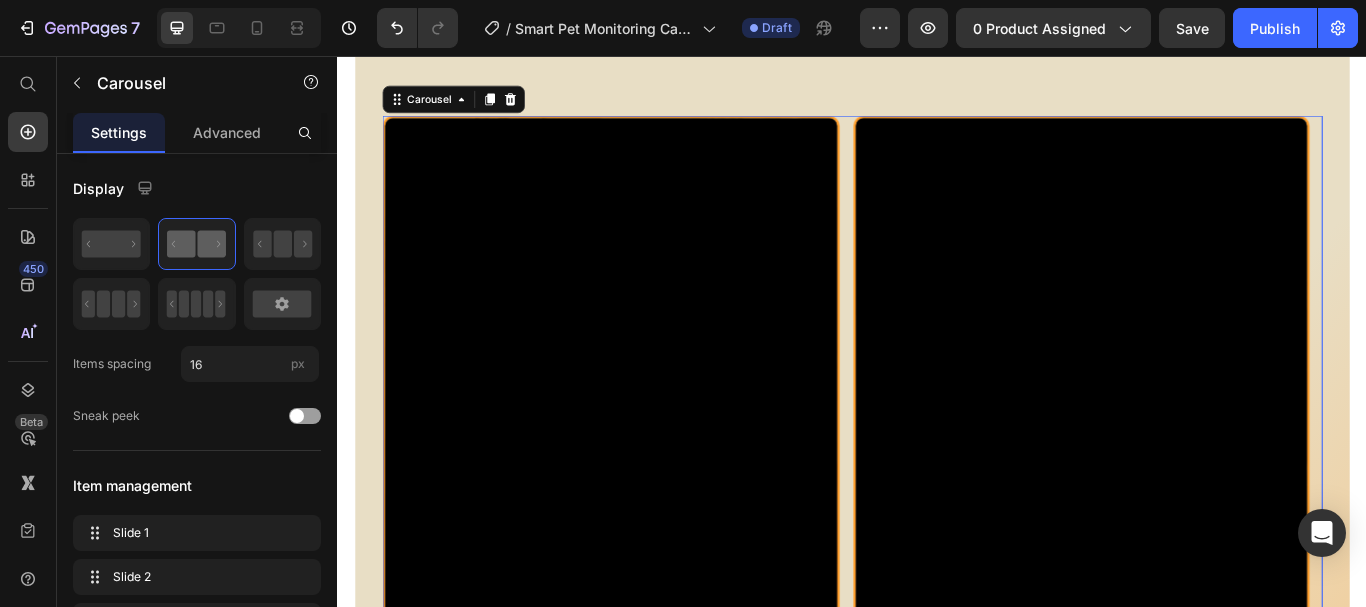 click on "Video Video Video" at bounding box center [937, 599] 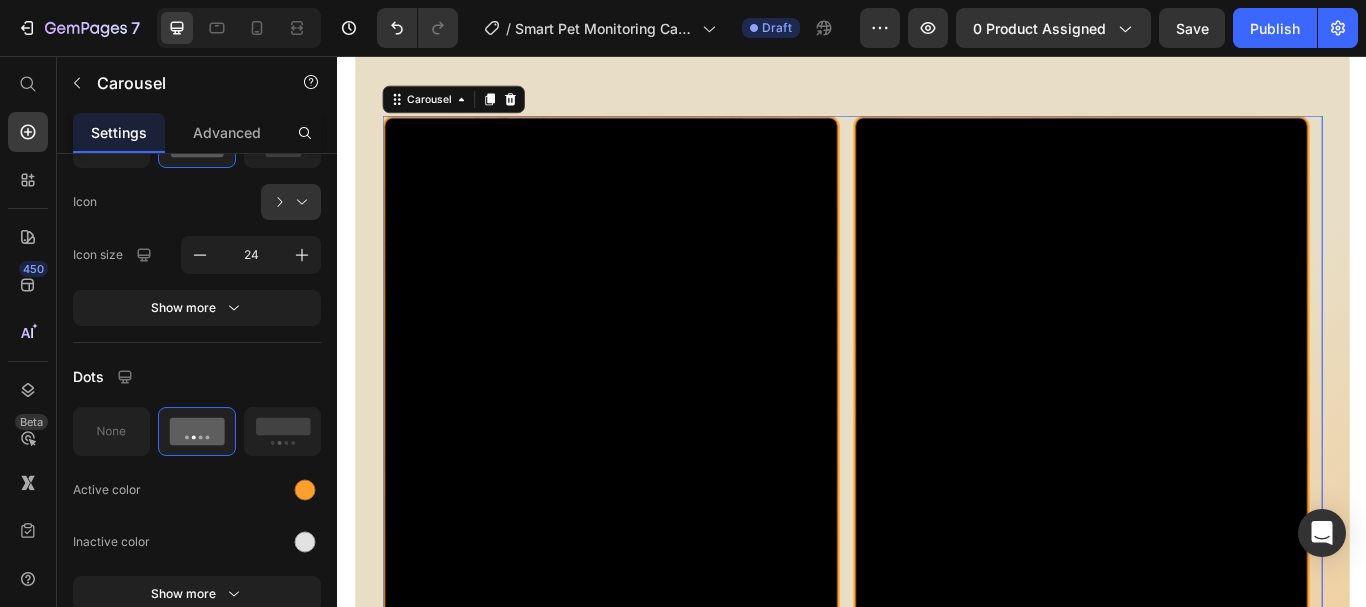 scroll, scrollTop: 166, scrollLeft: 0, axis: vertical 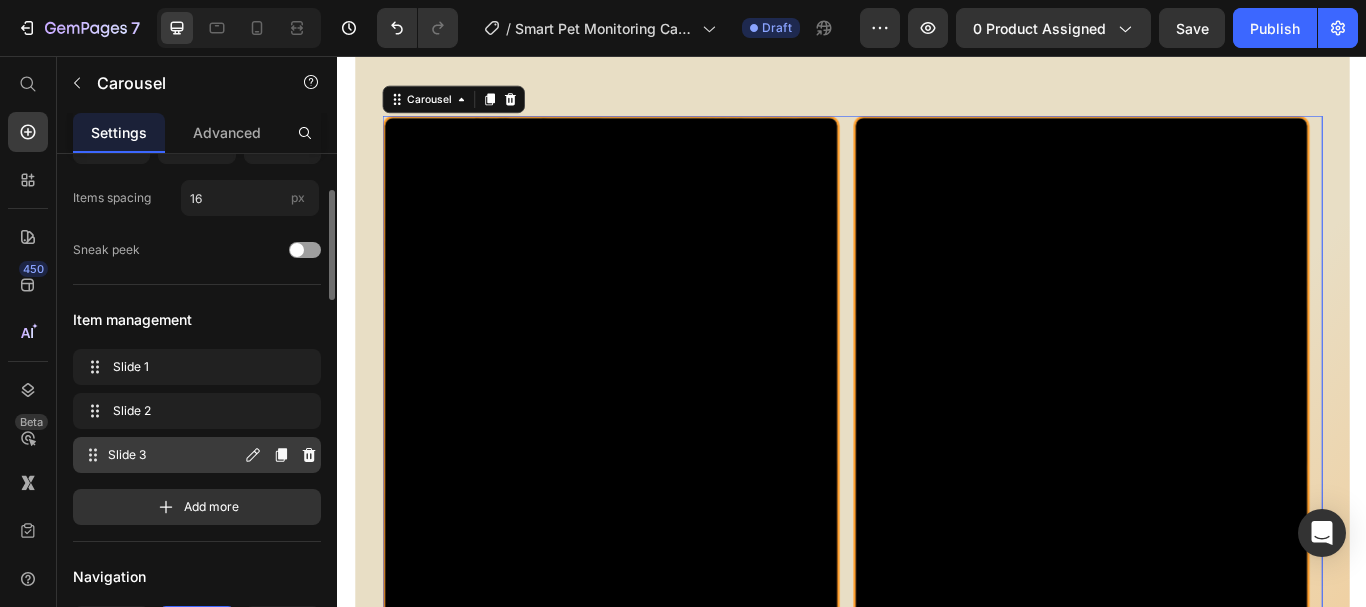 click on "Slide 3" at bounding box center [174, 455] 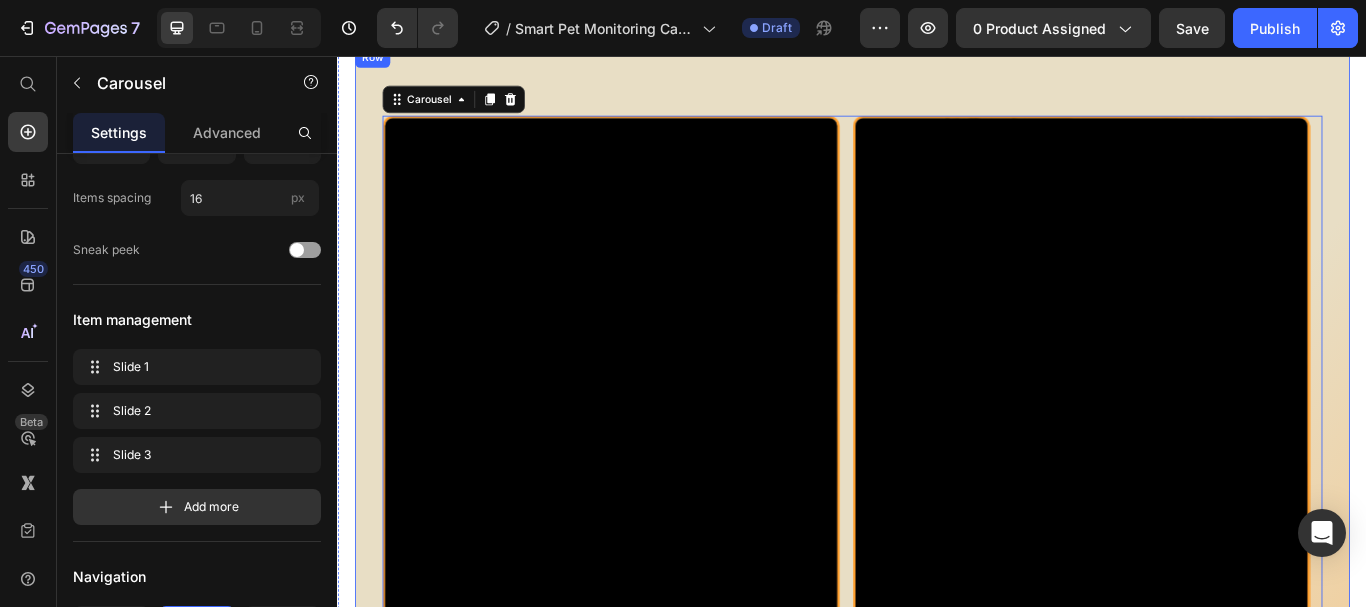 click at bounding box center [655, 597] 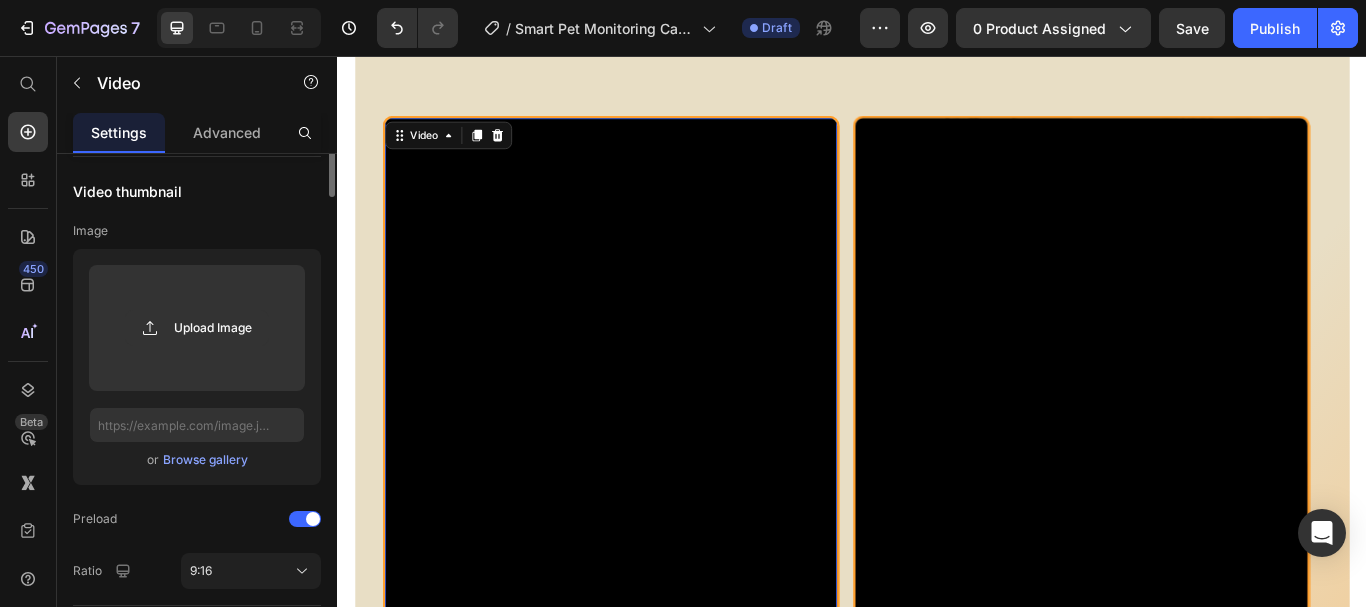 scroll, scrollTop: 0, scrollLeft: 0, axis: both 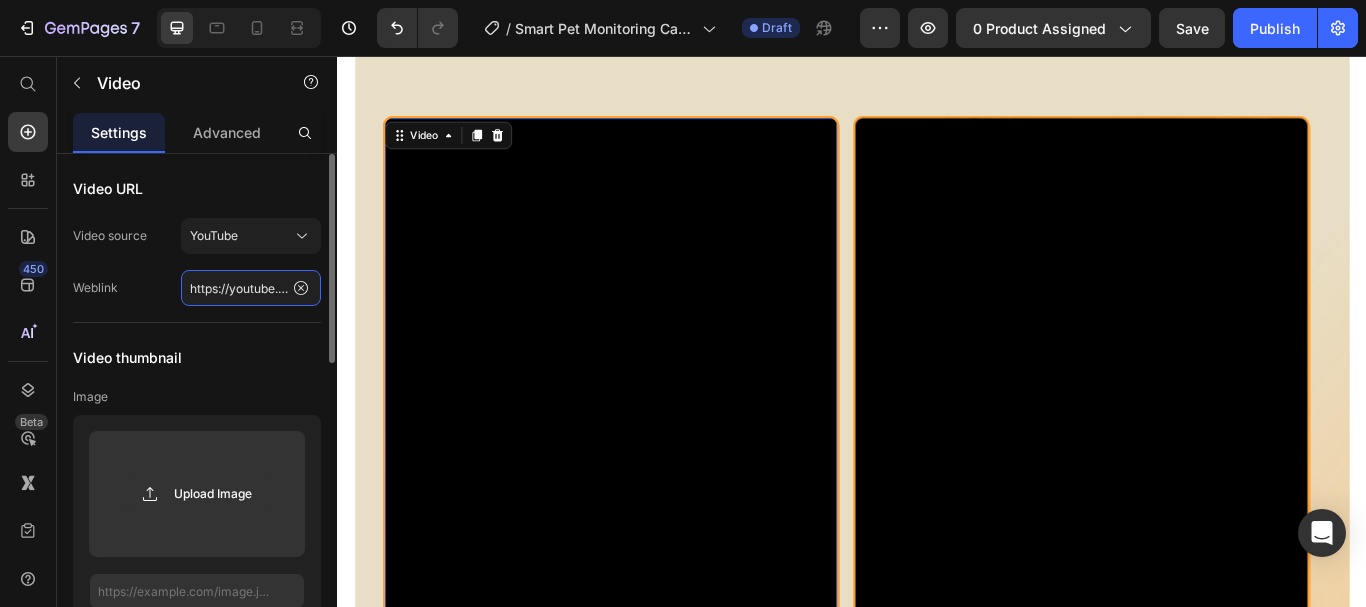 click on "https://youtube.com/shorts/[ID]?si=[ID]" 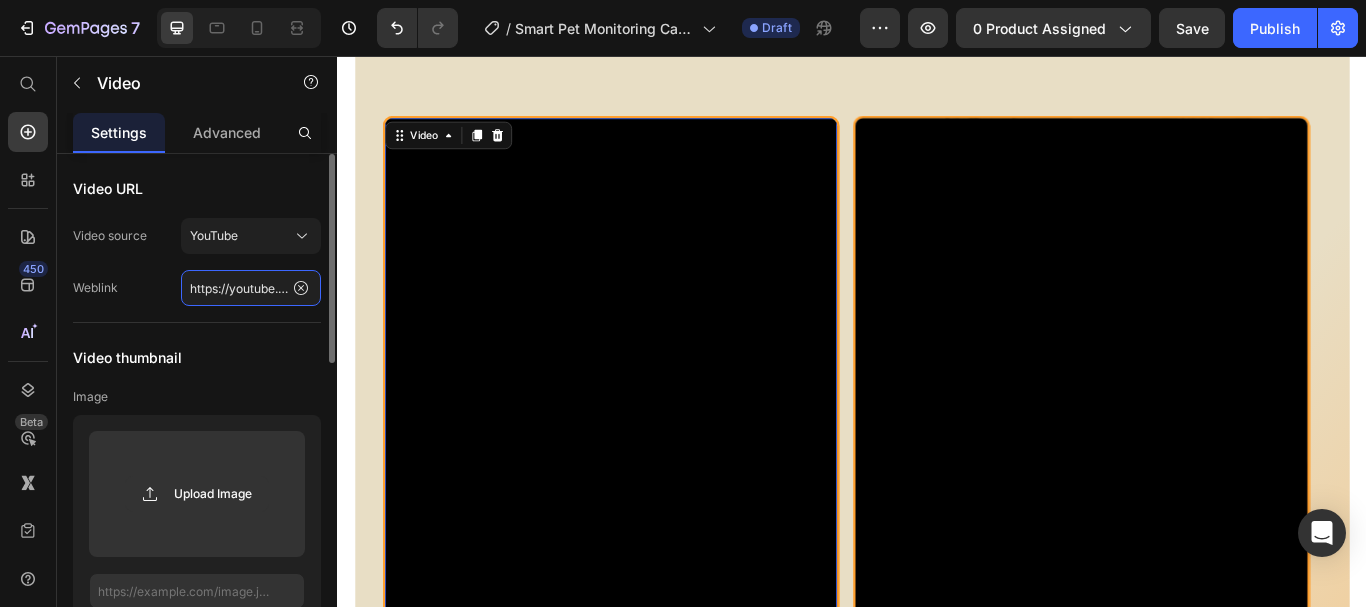 paste on "SFL7bpadfsY?si=kgDgOJEwfaEyQjbA" 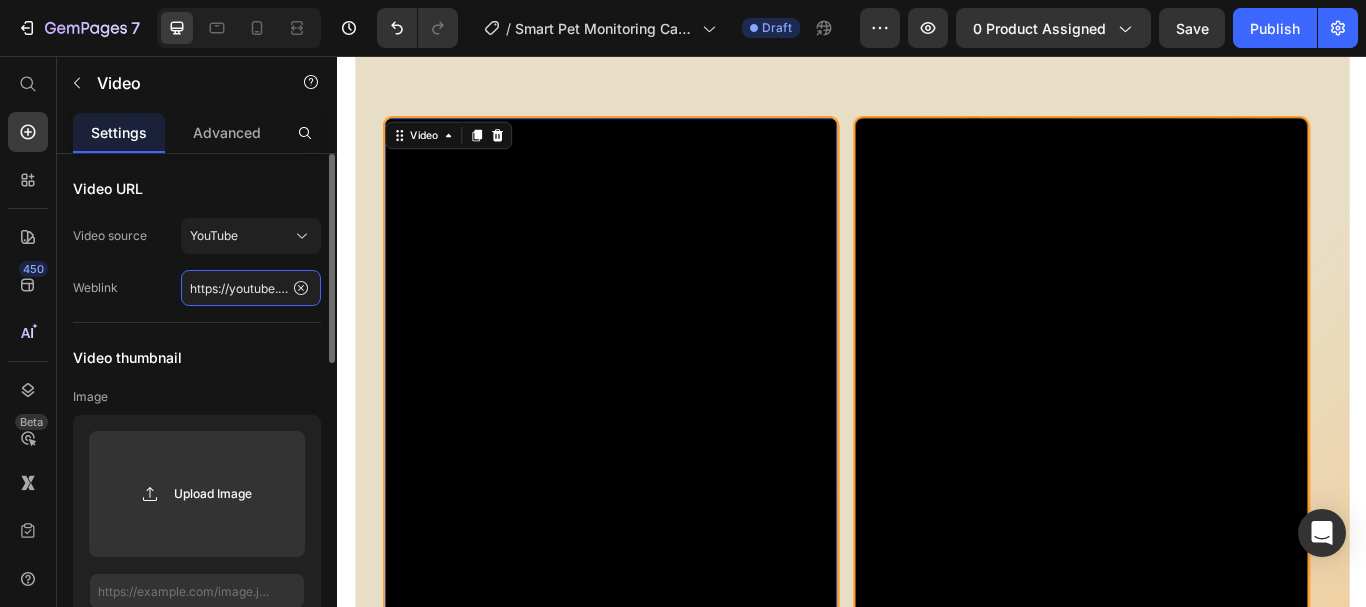 scroll, scrollTop: 0, scrollLeft: 274, axis: horizontal 